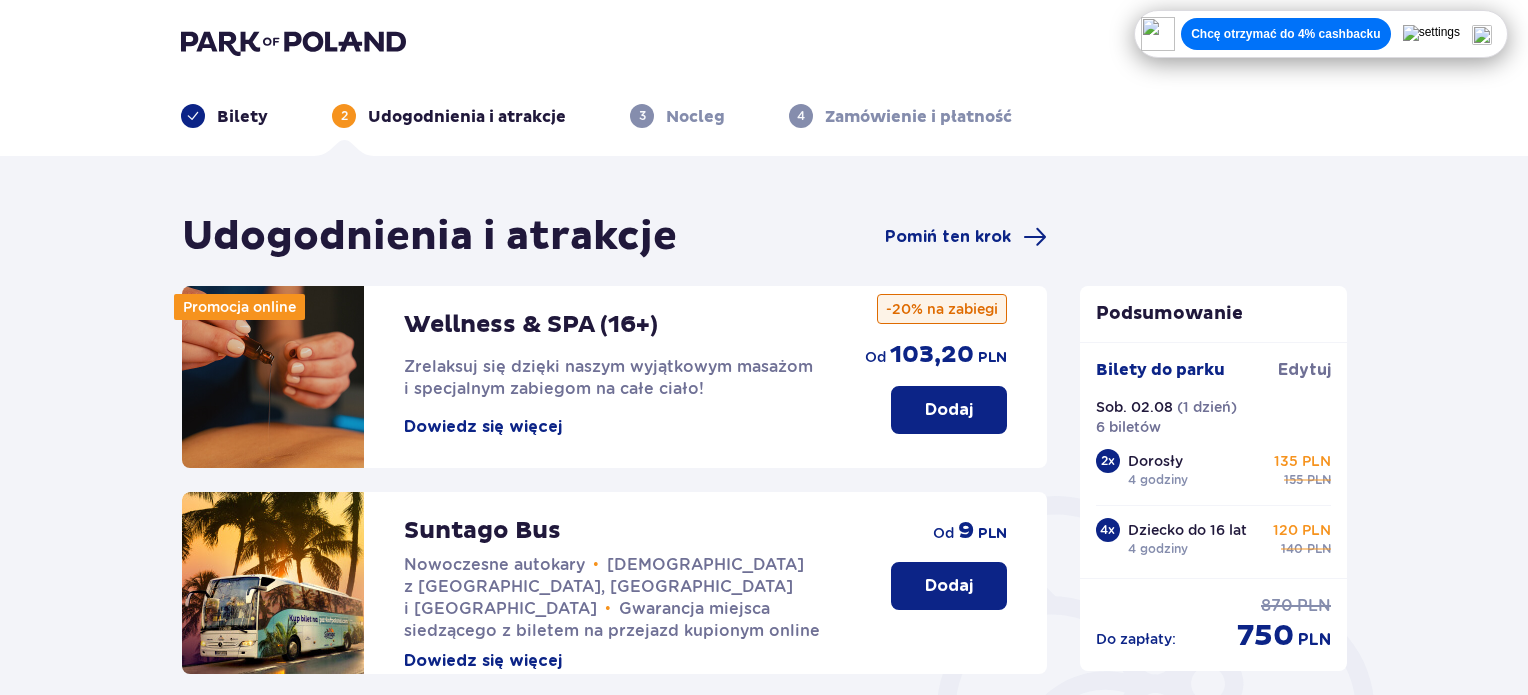 scroll, scrollTop: 200, scrollLeft: 0, axis: vertical 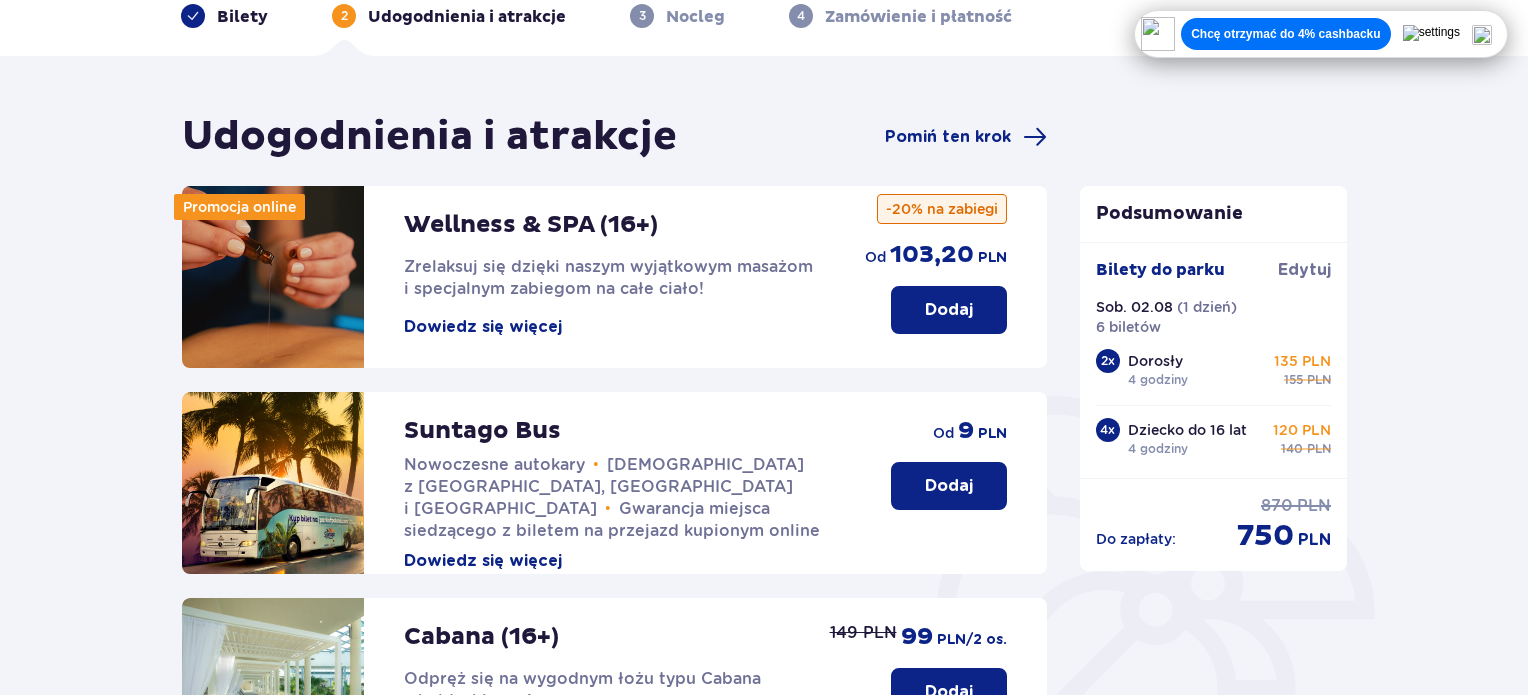 click at bounding box center (1482, 35) 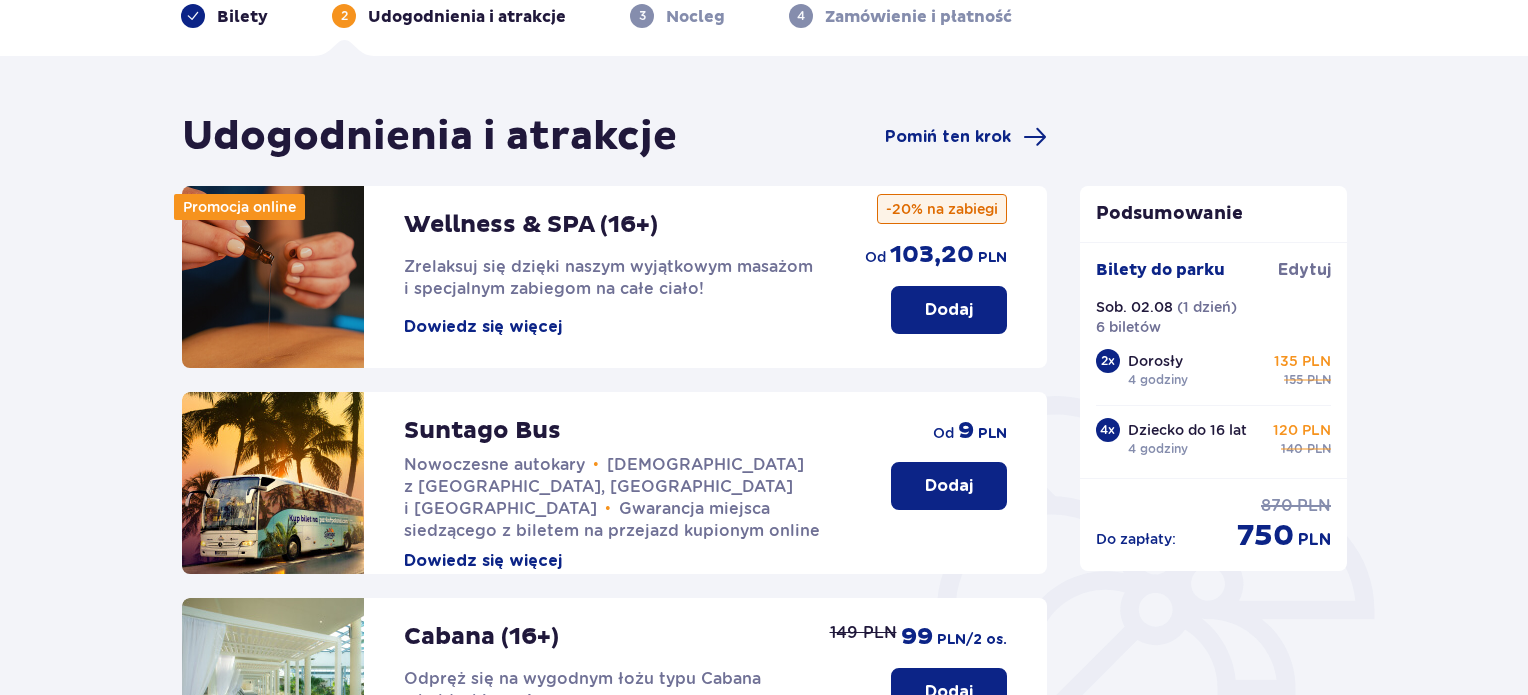 click on "Bilety" at bounding box center (242, 17) 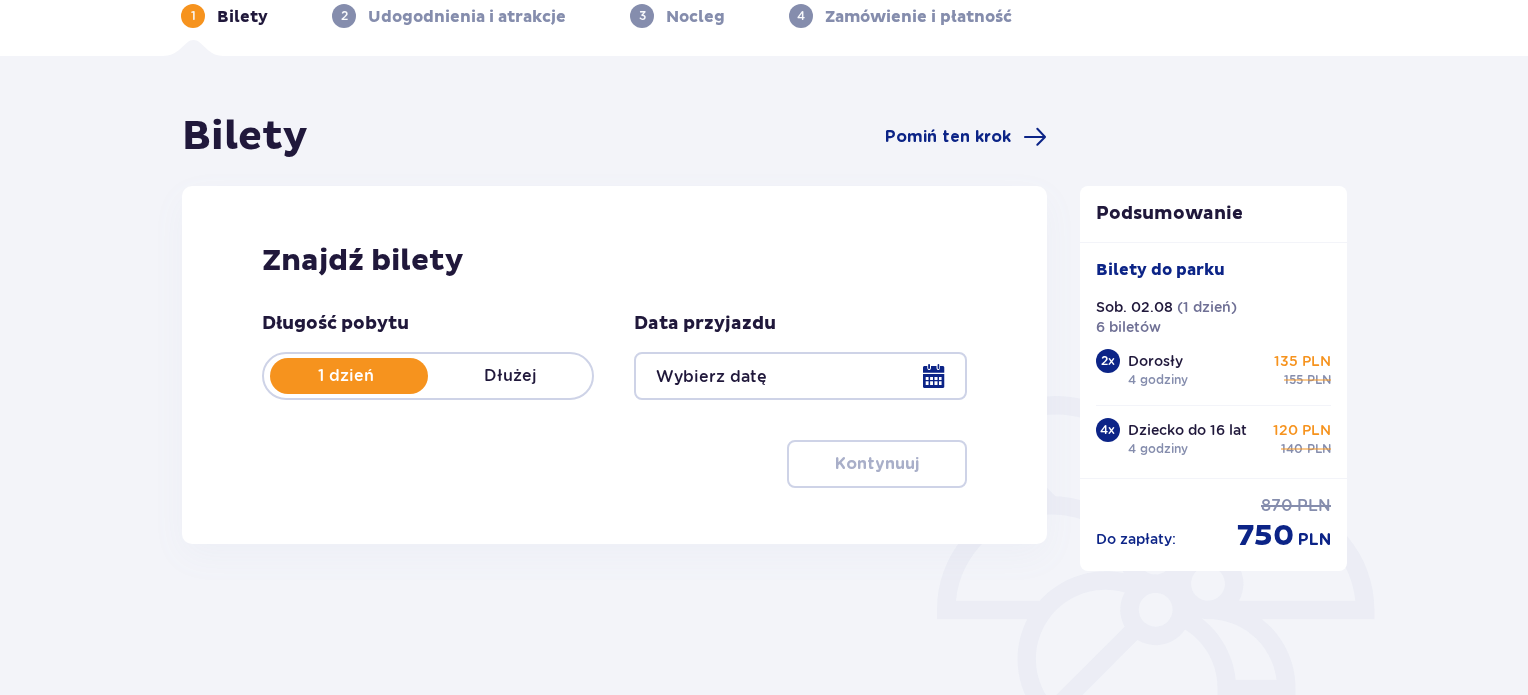 scroll, scrollTop: 0, scrollLeft: 0, axis: both 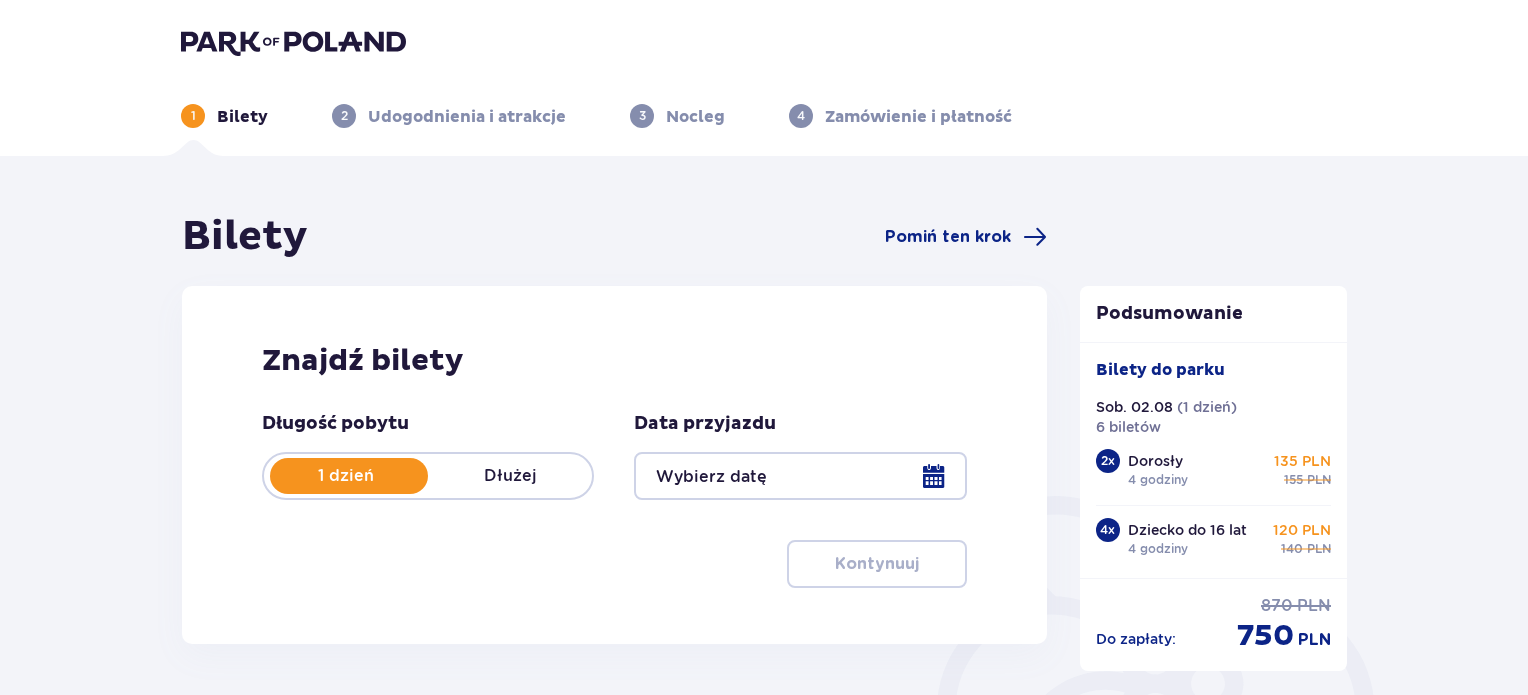 type on "[DATE]" 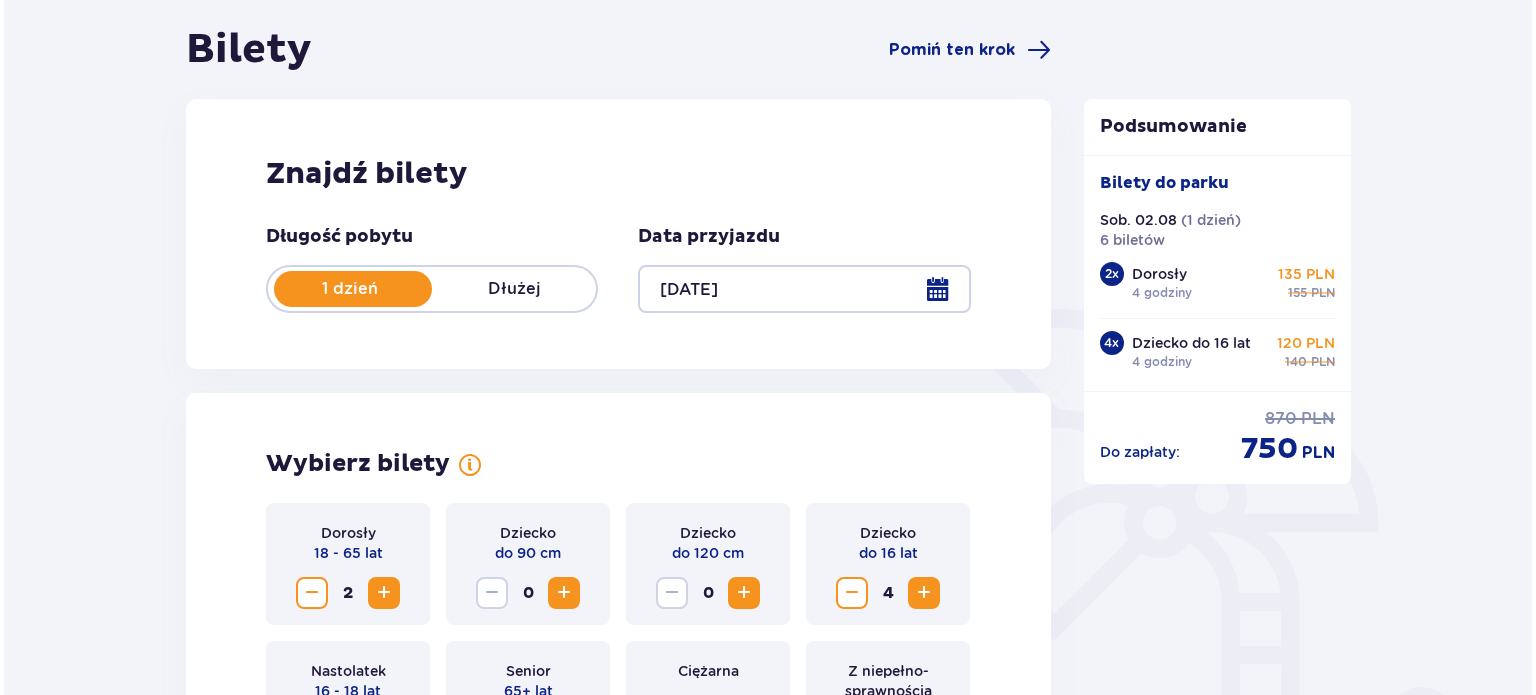 scroll, scrollTop: 200, scrollLeft: 0, axis: vertical 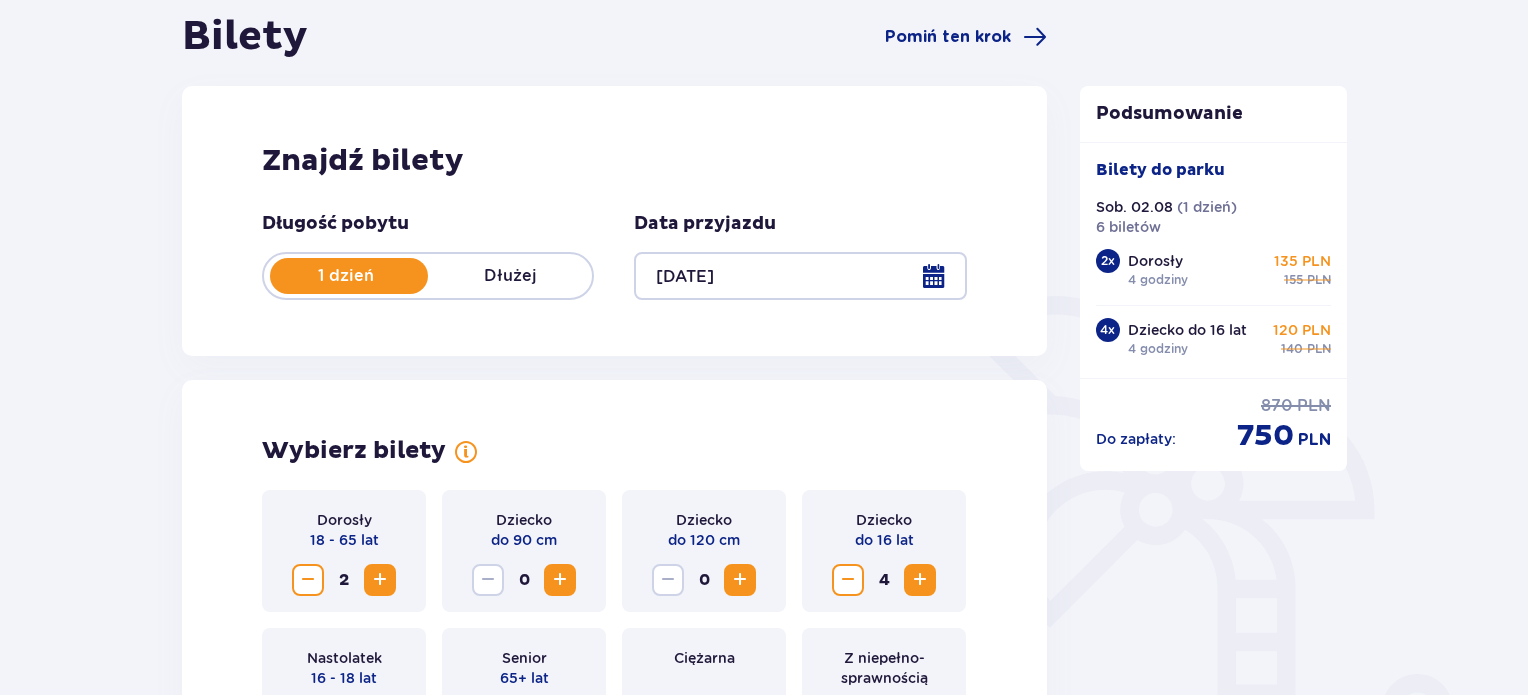 click at bounding box center (800, 276) 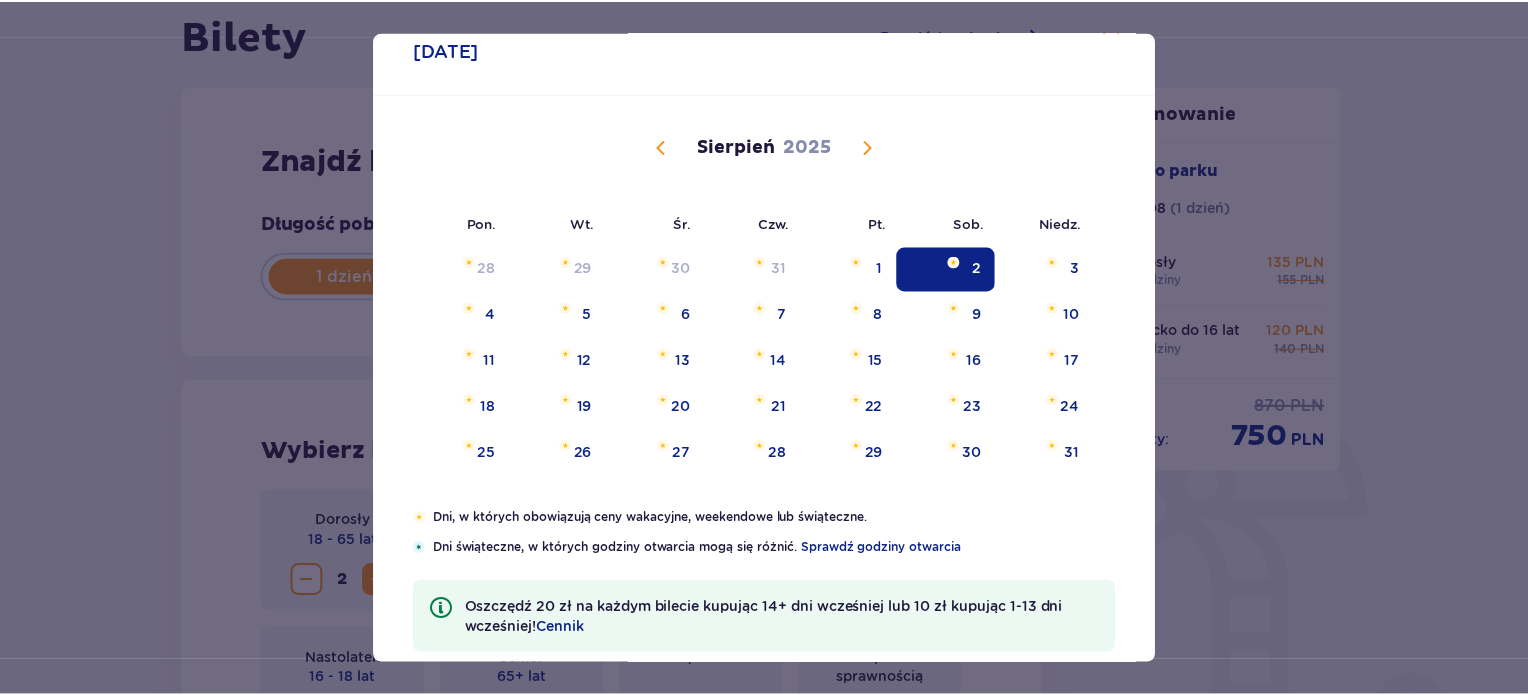 scroll, scrollTop: 81, scrollLeft: 0, axis: vertical 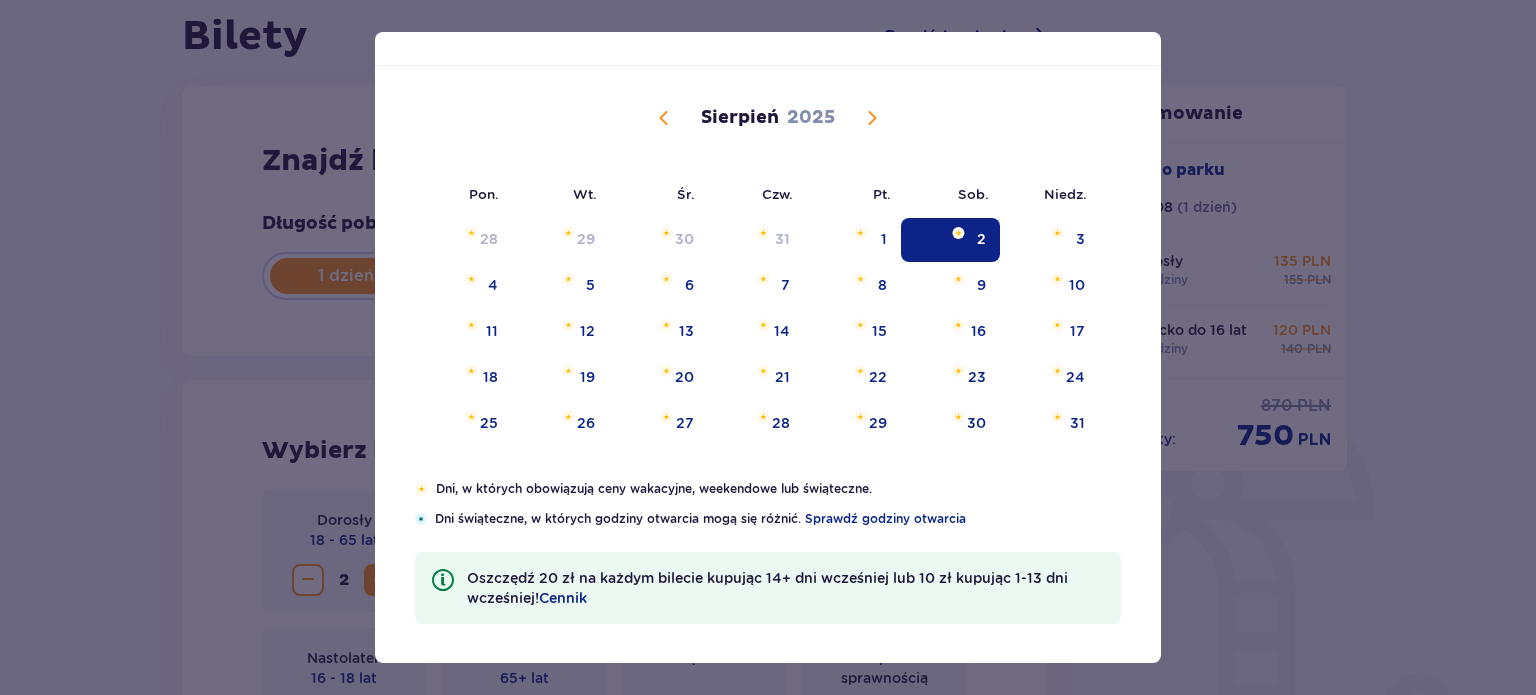 click at bounding box center [872, 118] 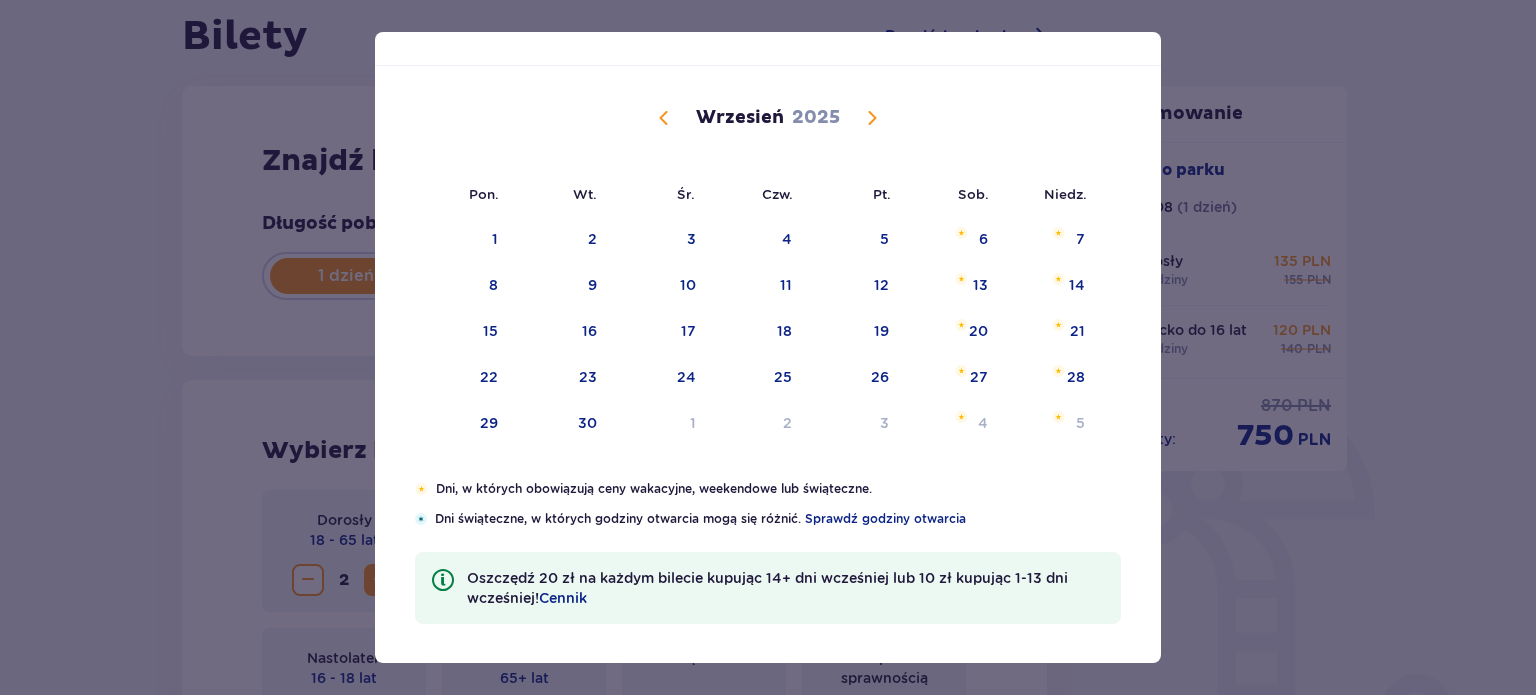 click at bounding box center (664, 118) 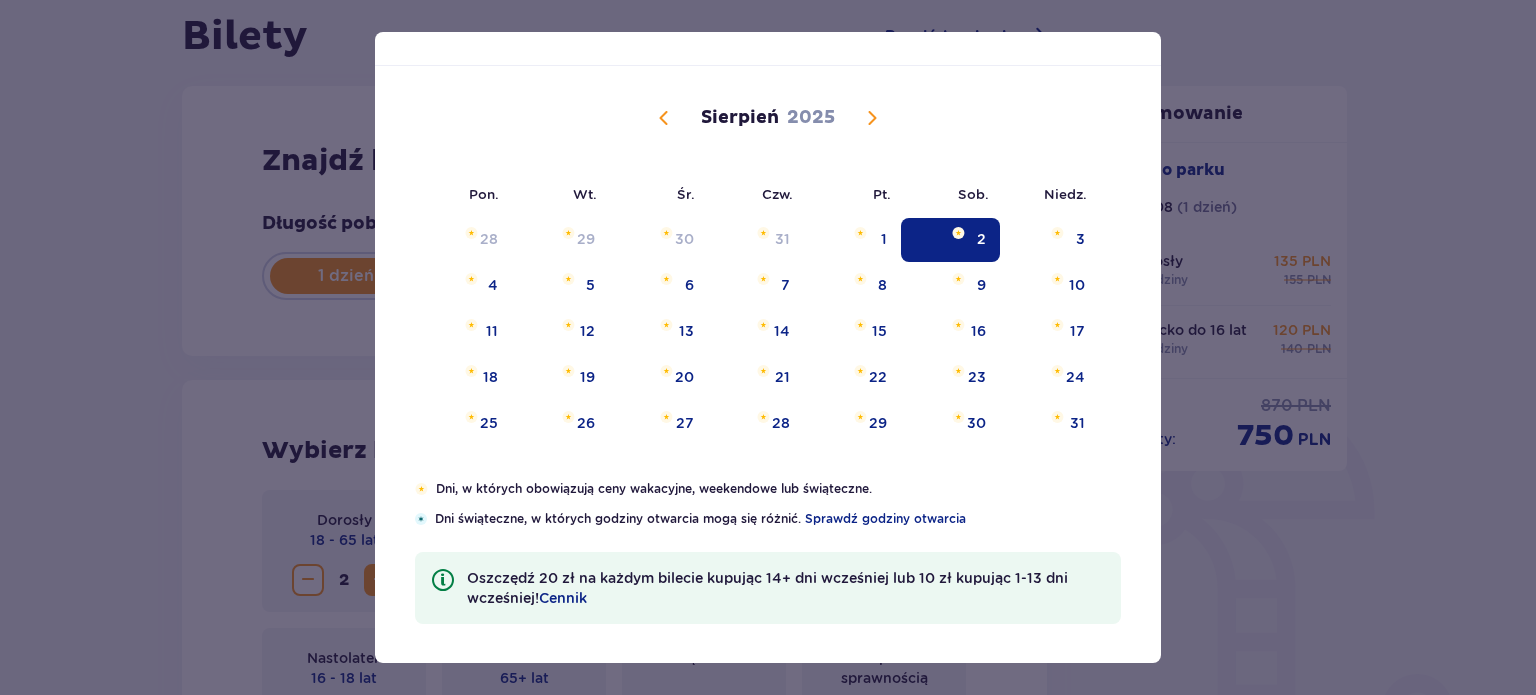 click on "Data pobytu [DATE] Pon. Wt. Śr. Czw. Pt. Sob. [GEOGRAPHIC_DATA]. [DATE] 30 1 2 3 4 5 6 7 8 9 10 11 12 13 14 15 16 17 18 19 20 21 22 23 24 25 26 27 28 29 30 31 1 2 [DATE] 28 29 30 31 1 2 3 4 5 6 7 8 9 10 11 12 13 14 15 16 17 18 19 20 21 22 23 24 25 26 27 28 29 30 31 [DATE] 1 2 3 4 5 6 7 8 9 10 11 12 13 14 15 16 17 18 19 20 21 22 23 24 25 26 27 28 29 30 1 2 3 4 5 Dni, w których obowiązują ceny wakacyjne, weekendowe lub świąteczne. Dni świąteczne, w których godziny otwarcia mogą się różnić.   Sprawdź godziny otwarcia Oszczędź 20 zł na każdym bilecie kupując 14+ dni wcześniej lub 10 zł kupując 1-13 dni wcześniej!  Cennik" at bounding box center (768, 347) 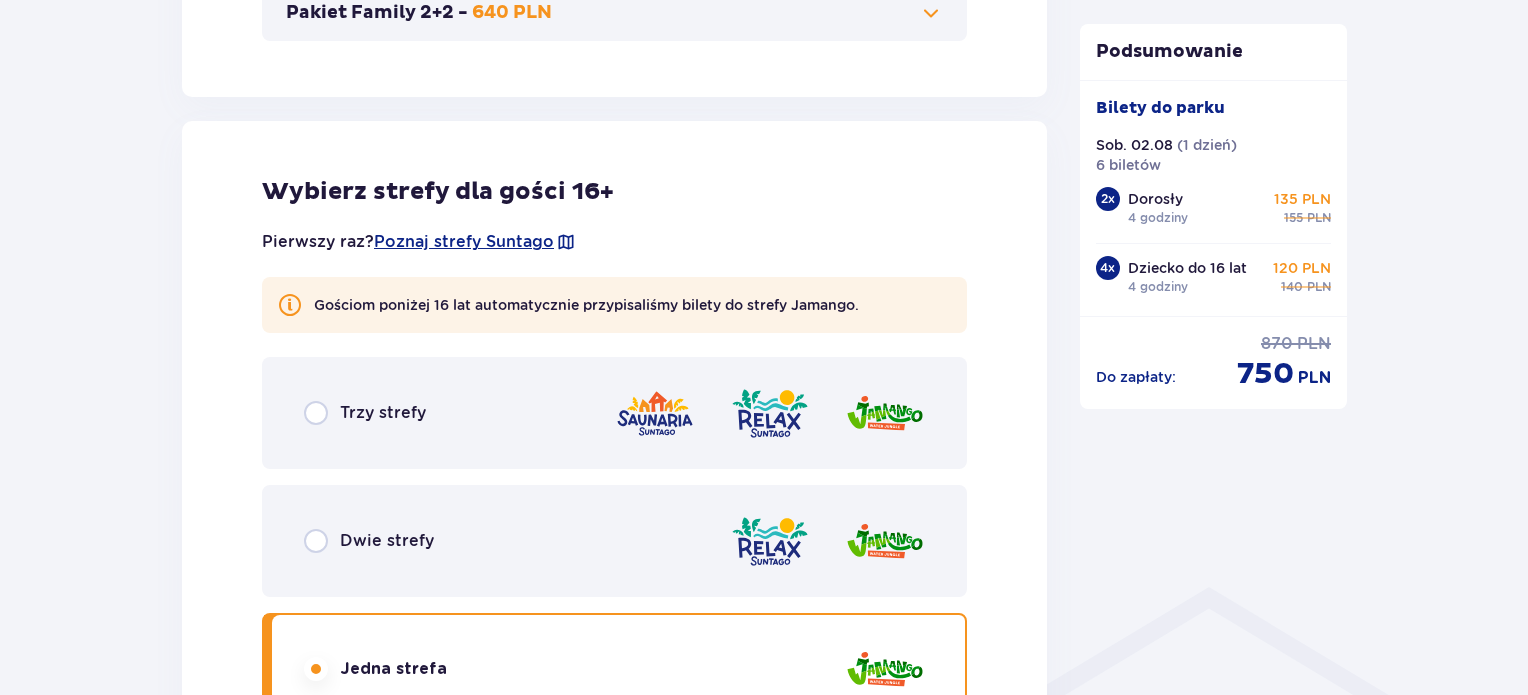 scroll, scrollTop: 1154, scrollLeft: 0, axis: vertical 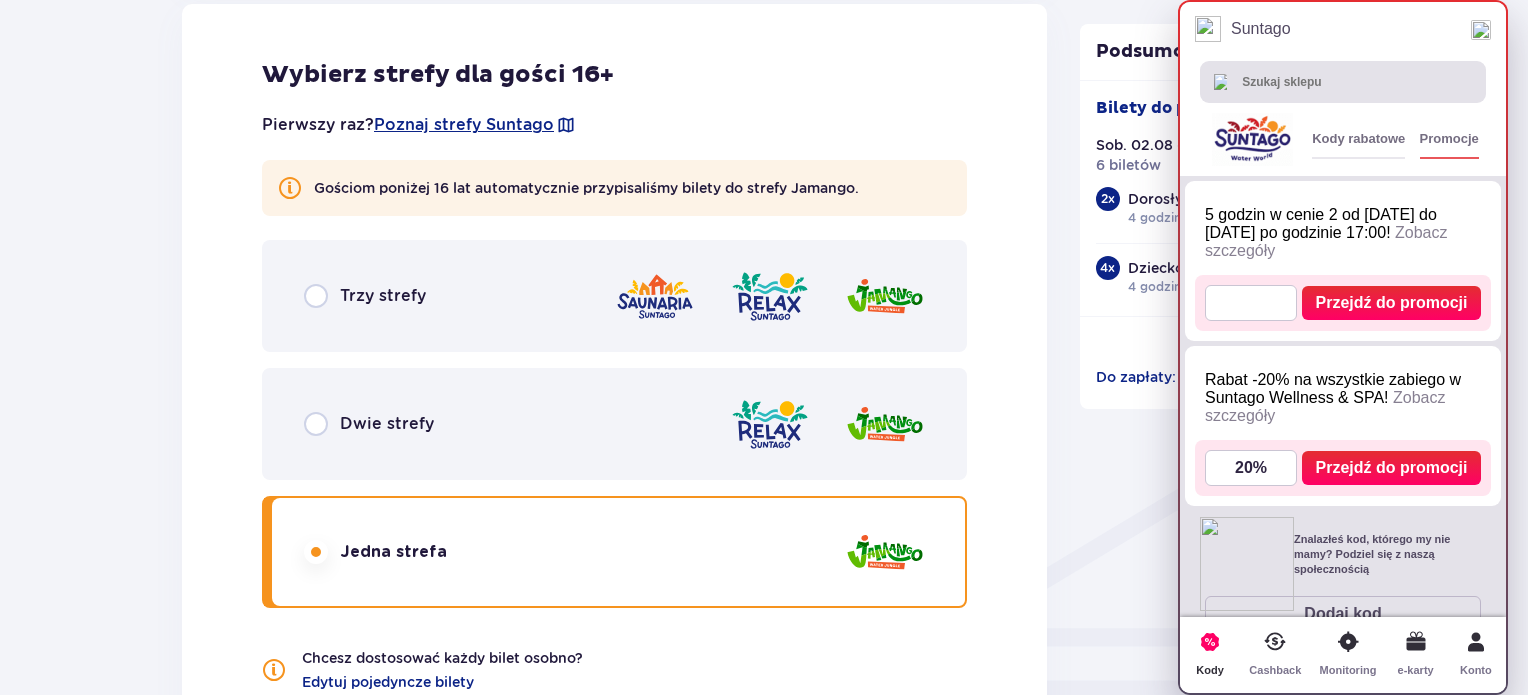 click on "Kody rabatowe" at bounding box center (1358, 139) 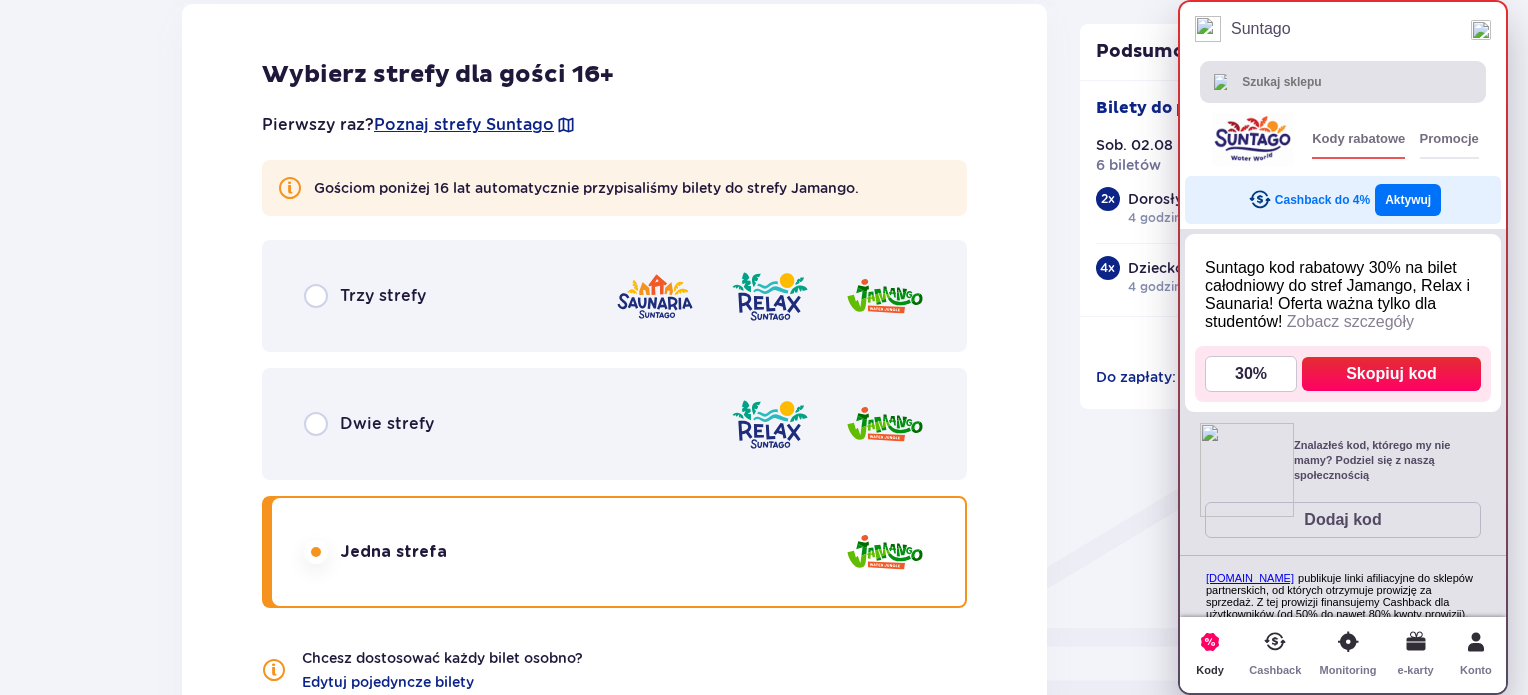 click on "Promocje" at bounding box center [1449, 139] 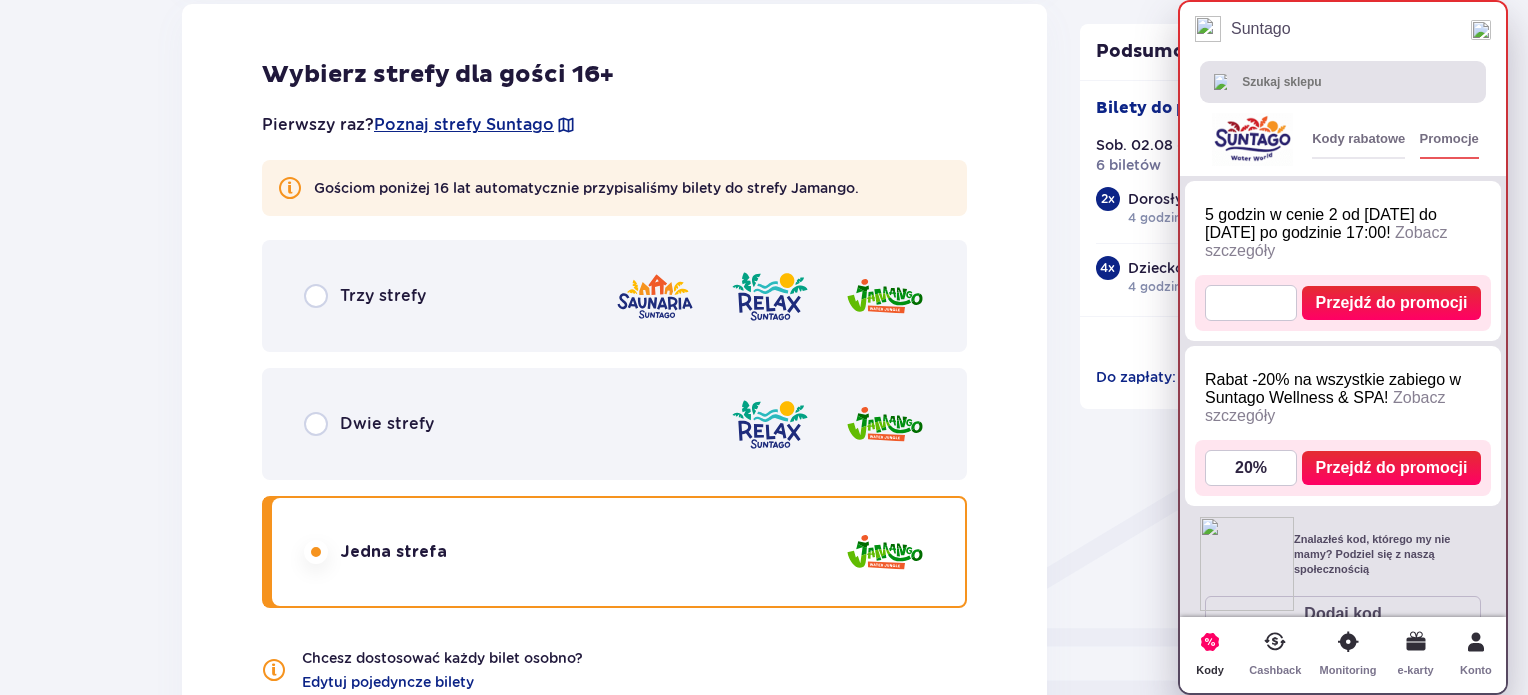 click at bounding box center (1481, 30) 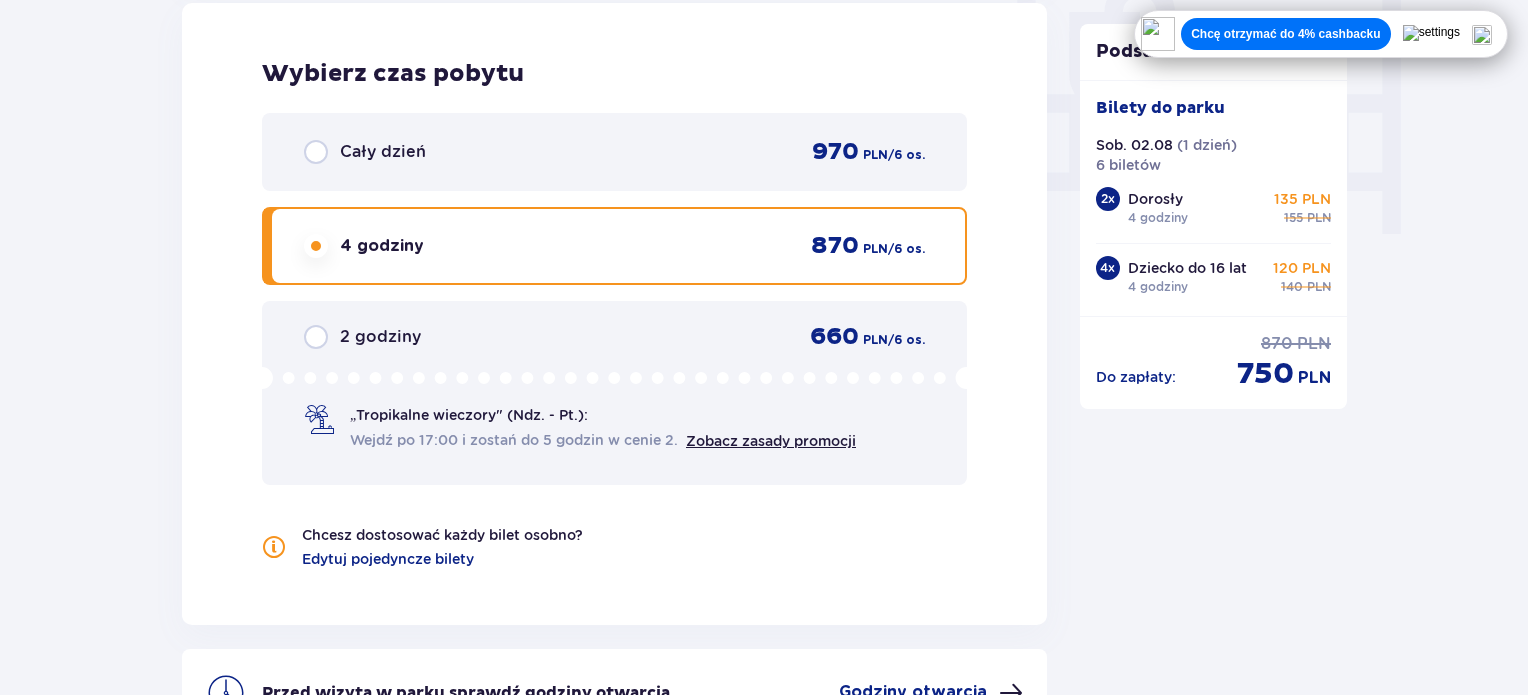 scroll, scrollTop: 2154, scrollLeft: 0, axis: vertical 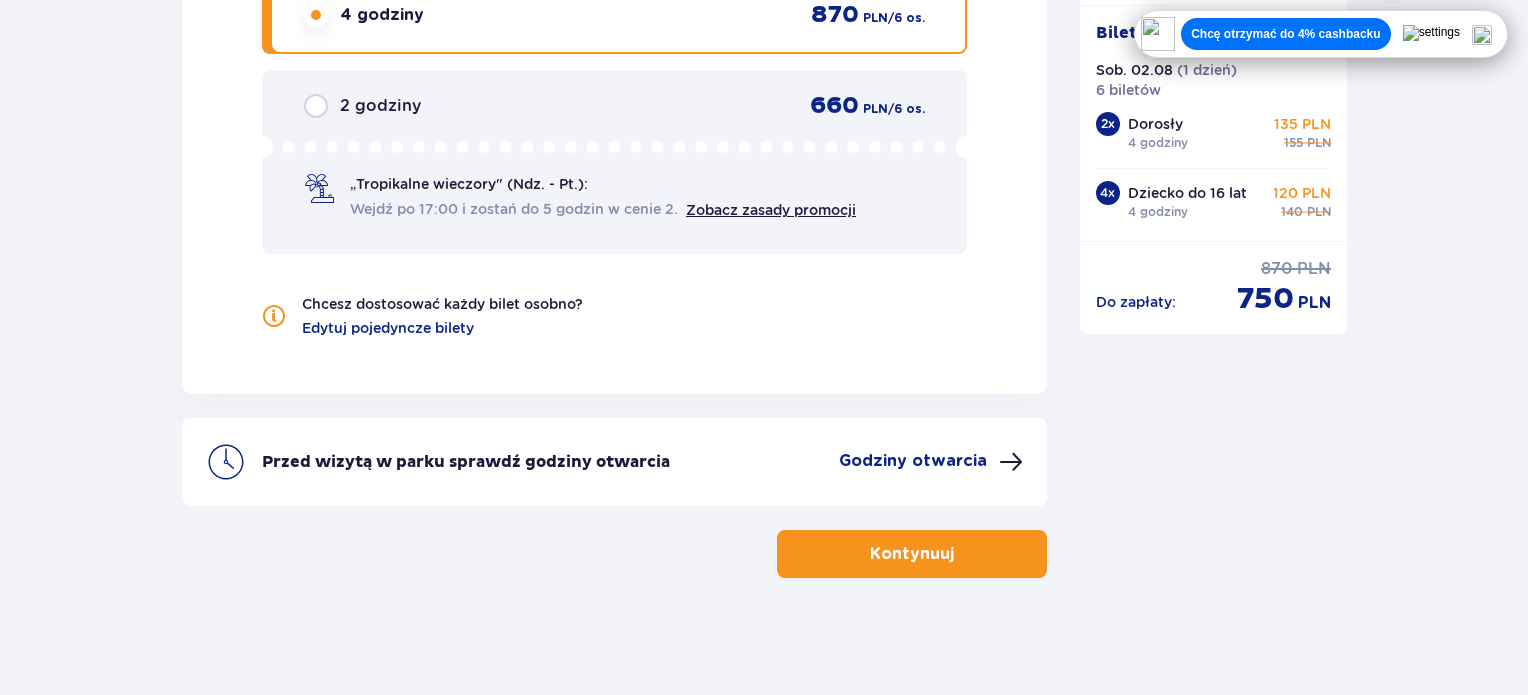 click on "Kontynuuj" at bounding box center [912, 554] 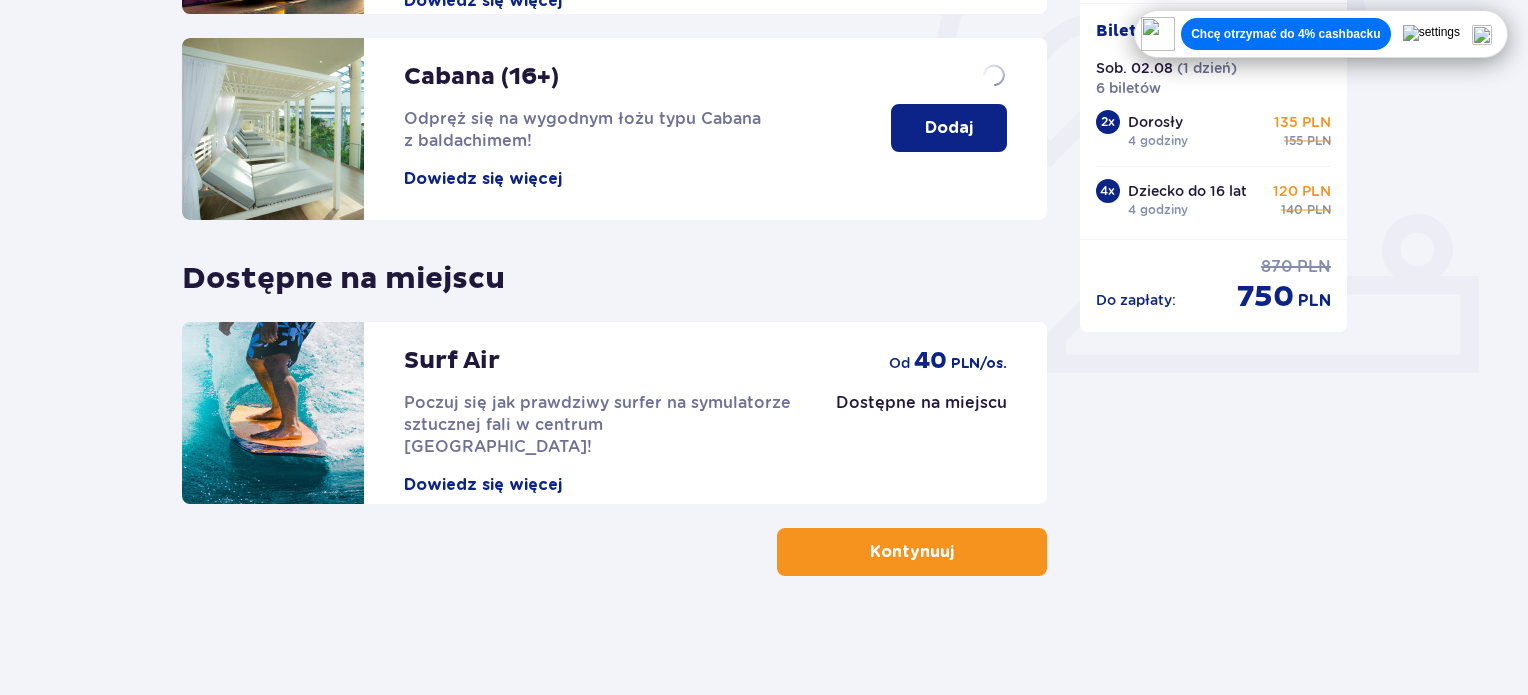 scroll, scrollTop: 0, scrollLeft: 0, axis: both 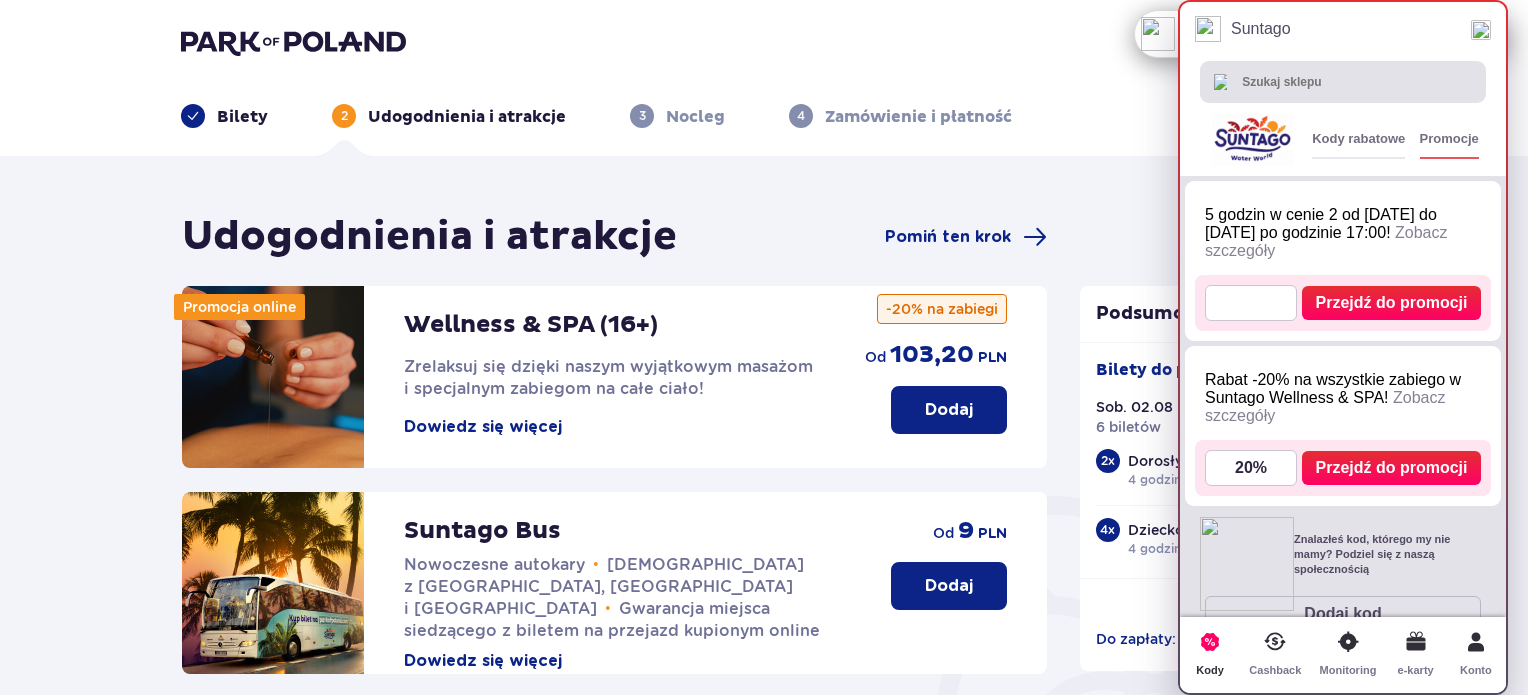 click at bounding box center (1481, 30) 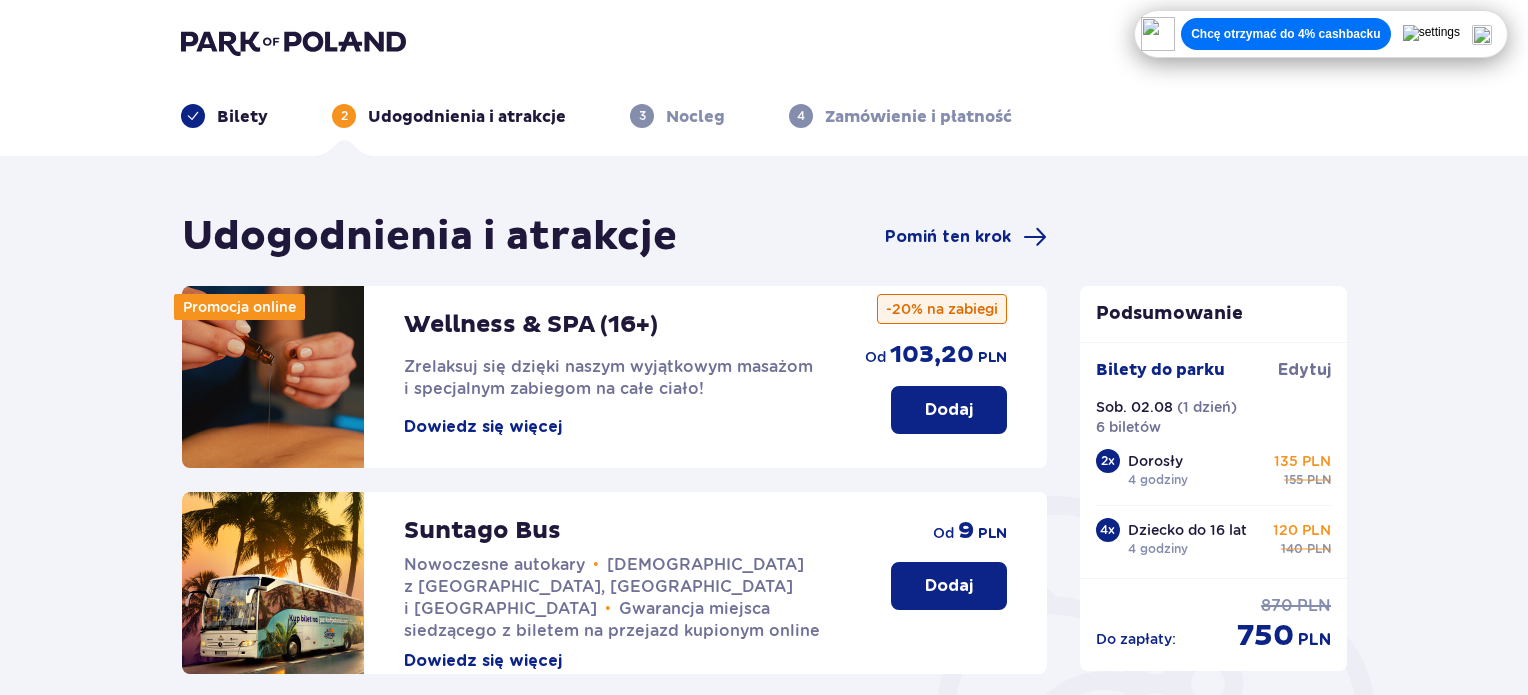 click on "Bilety" at bounding box center [242, 117] 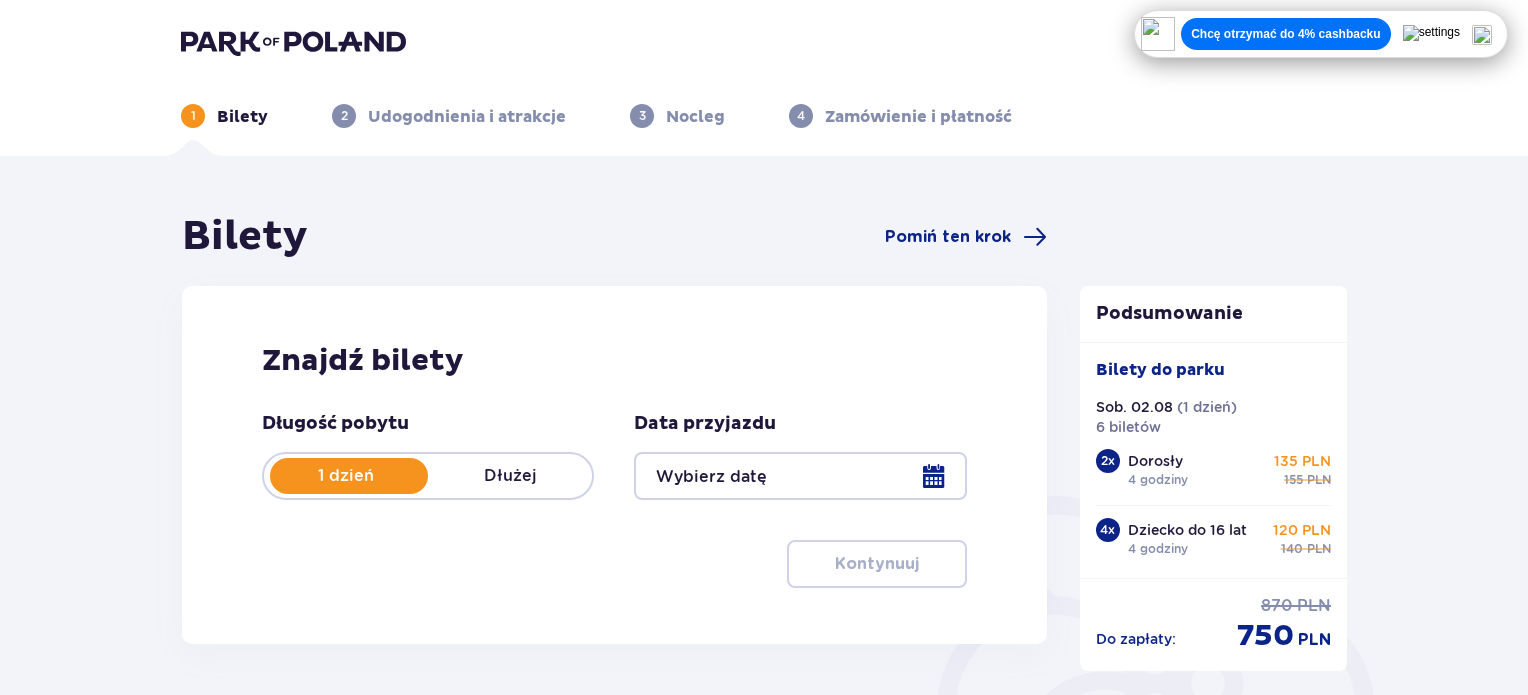 type on "[DATE]" 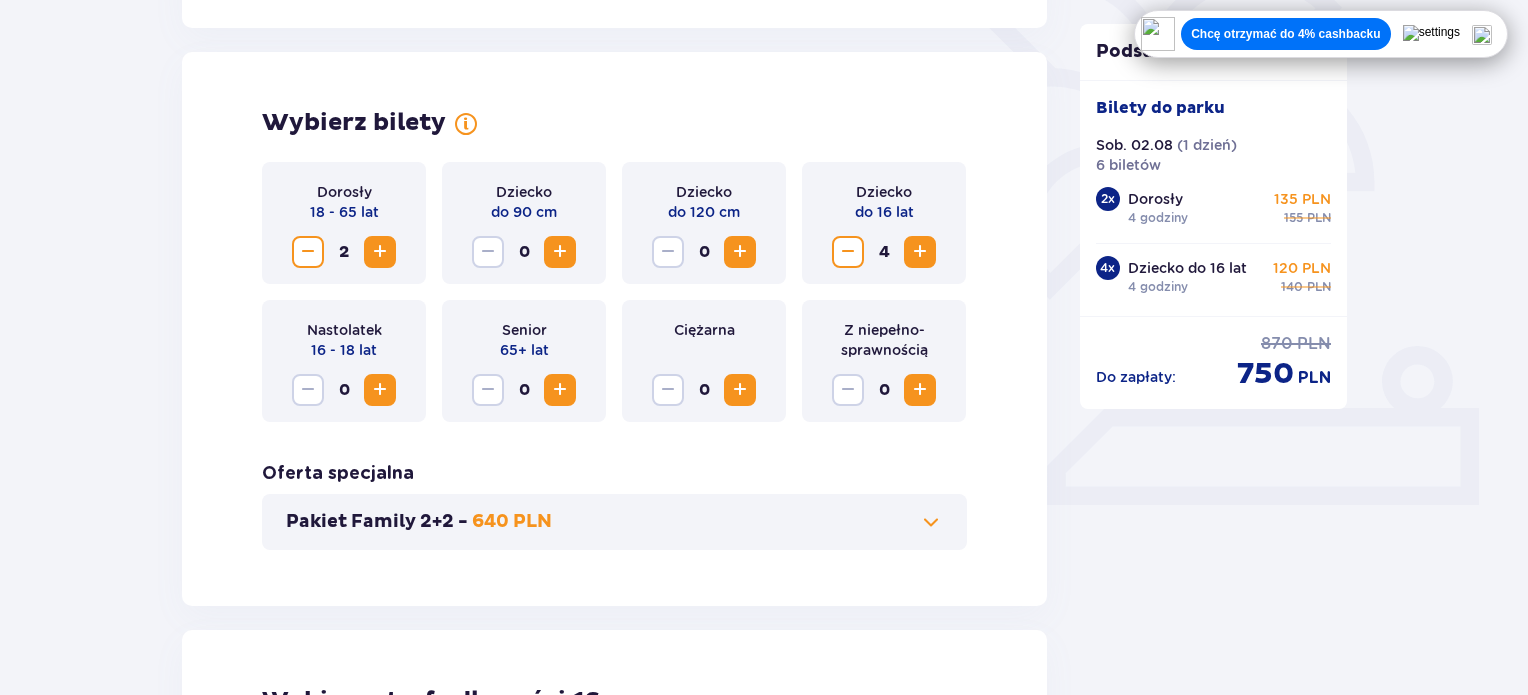 scroll, scrollTop: 539, scrollLeft: 0, axis: vertical 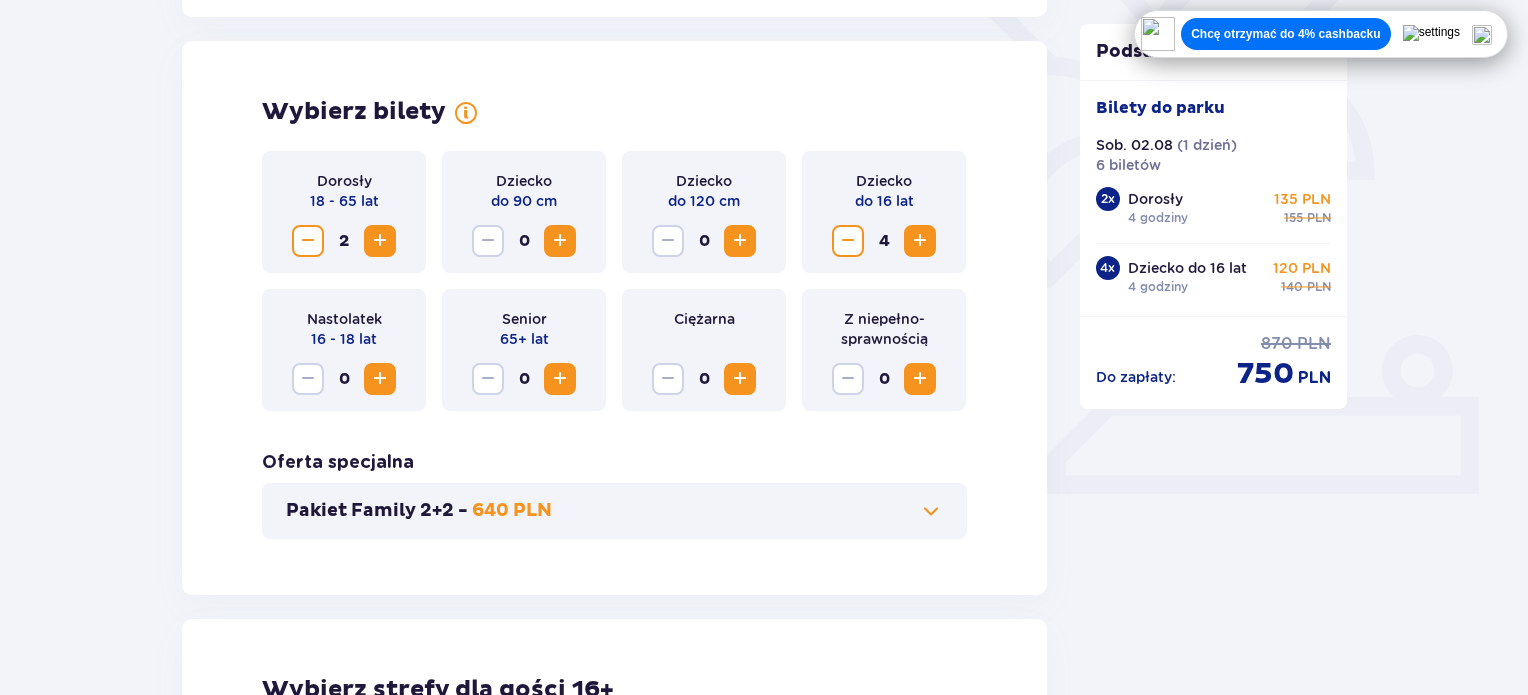 click at bounding box center (848, 241) 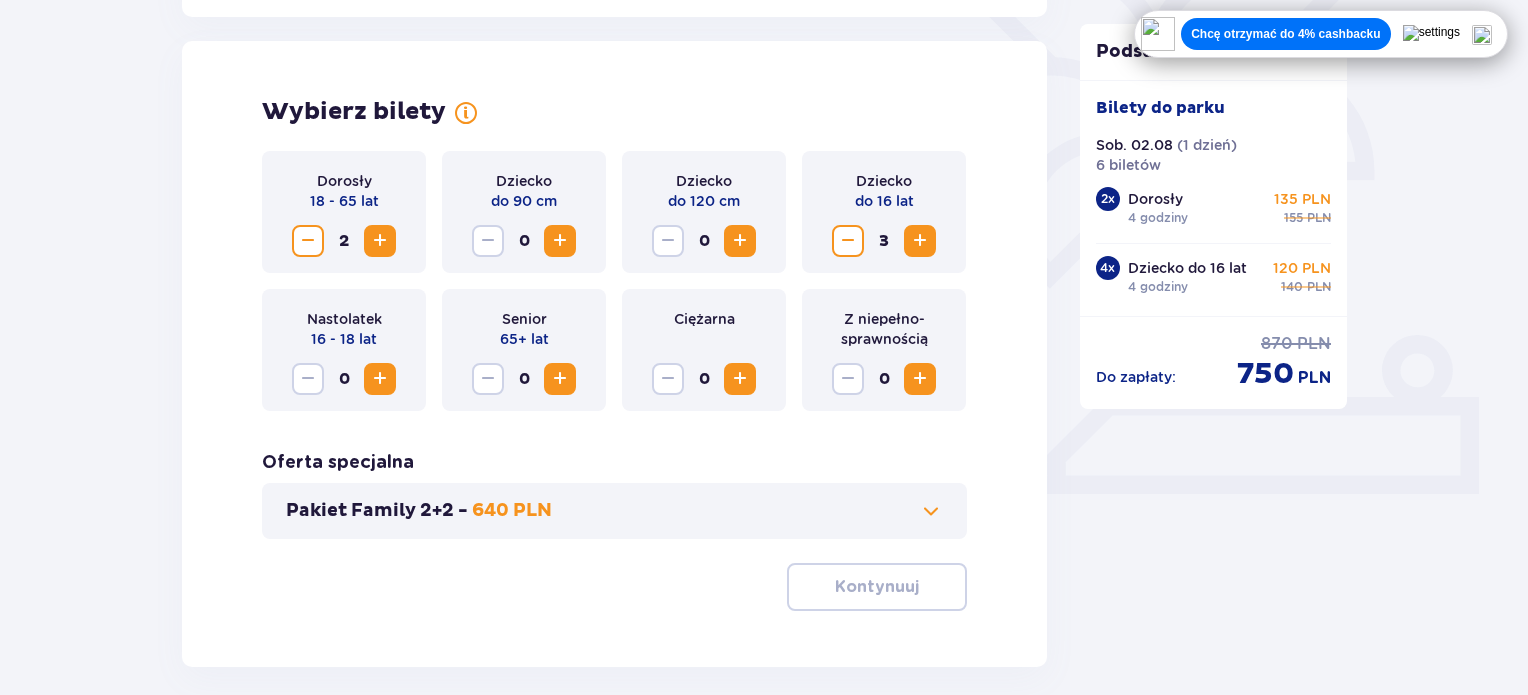 click at bounding box center (848, 241) 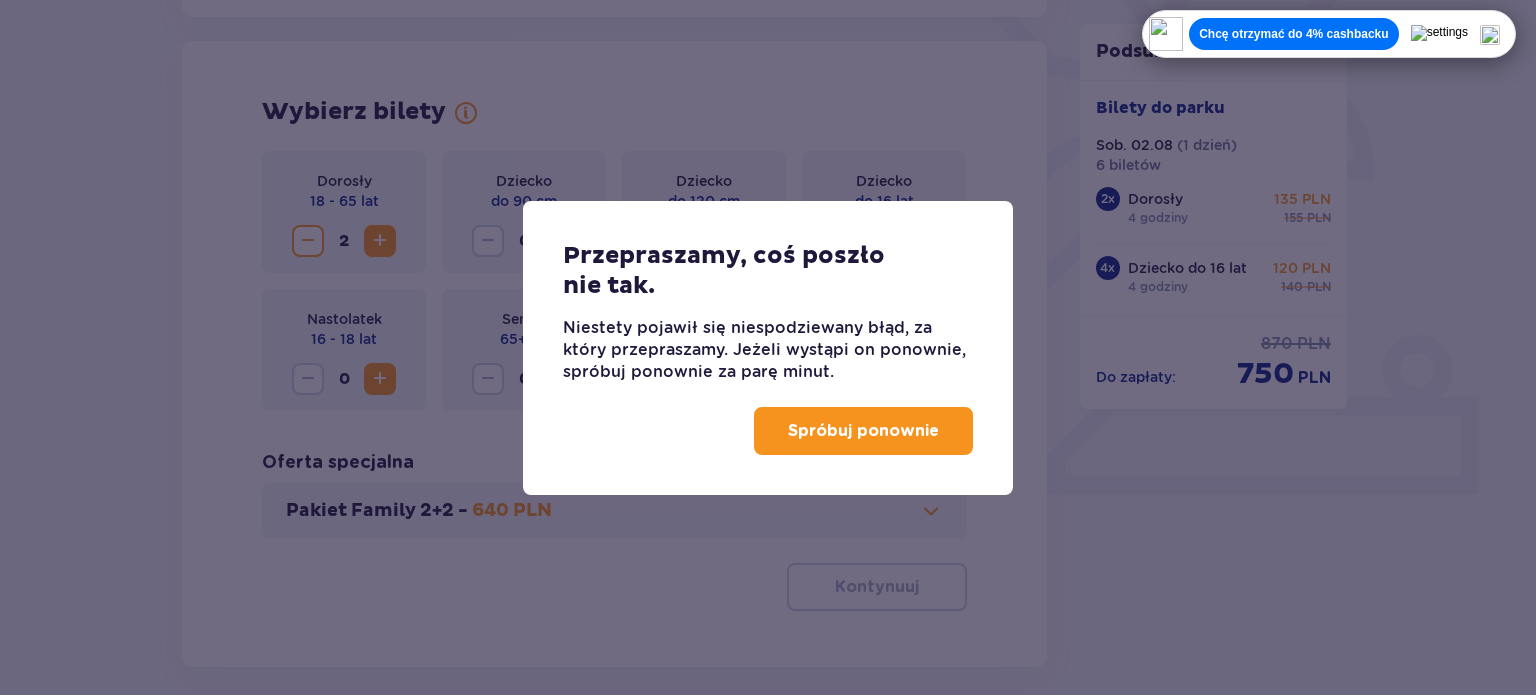 click on "Spróbuj ponownie" at bounding box center [863, 431] 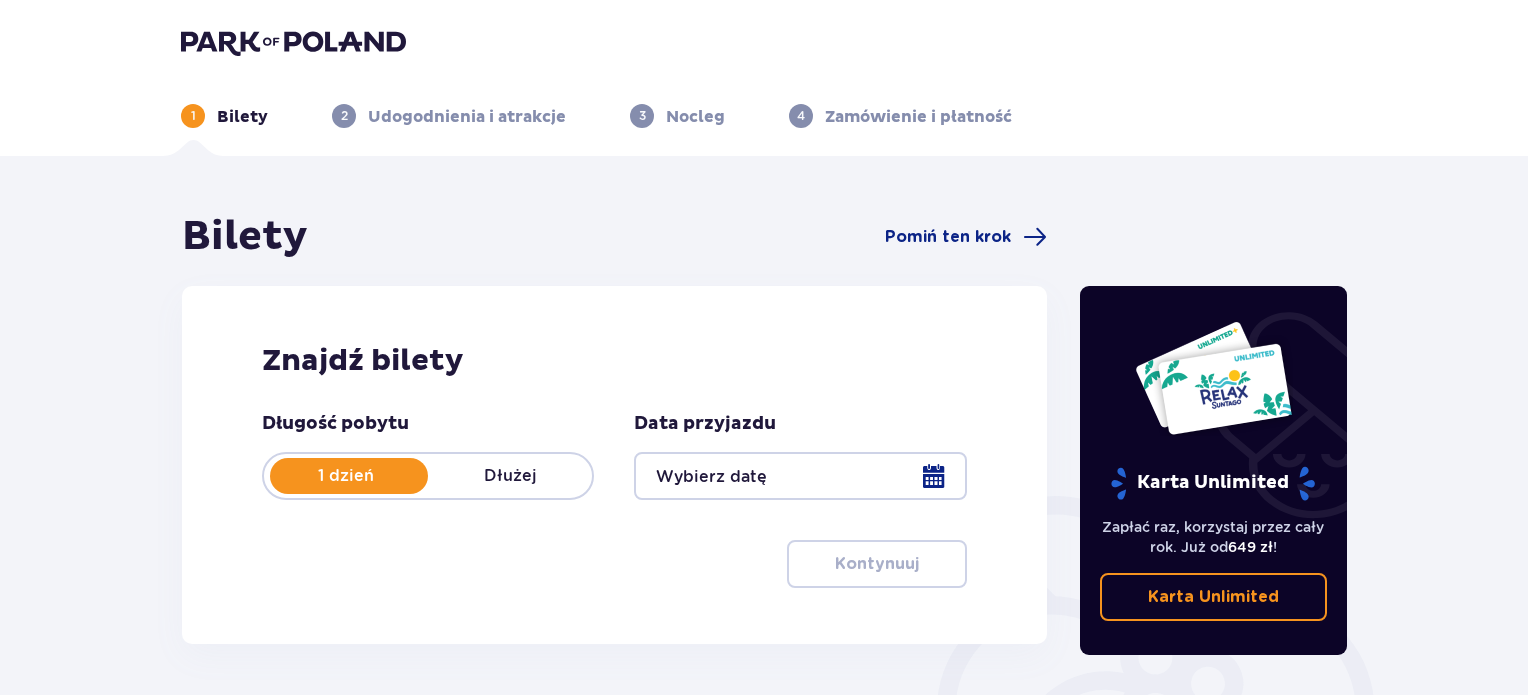 scroll, scrollTop: 0, scrollLeft: 0, axis: both 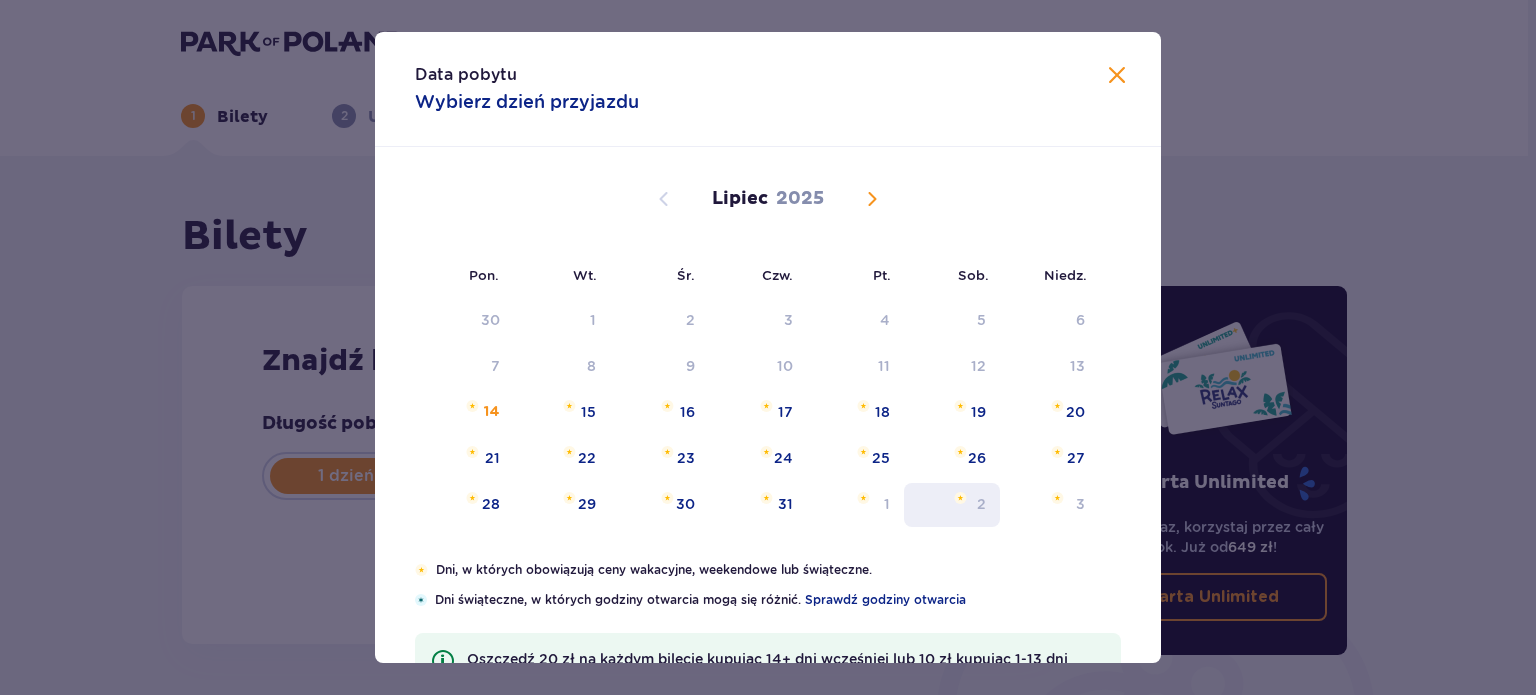 click on "2" at bounding box center [952, 505] 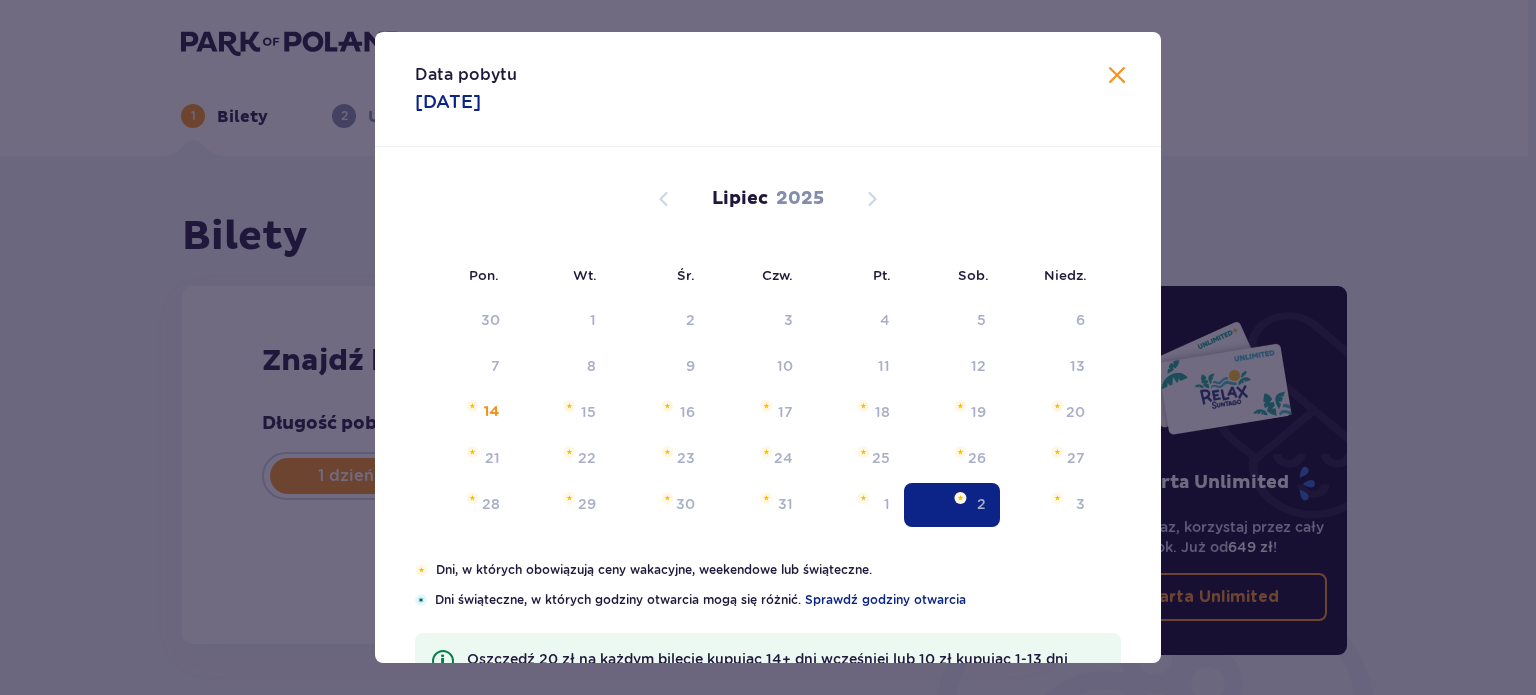 type on "[DATE]" 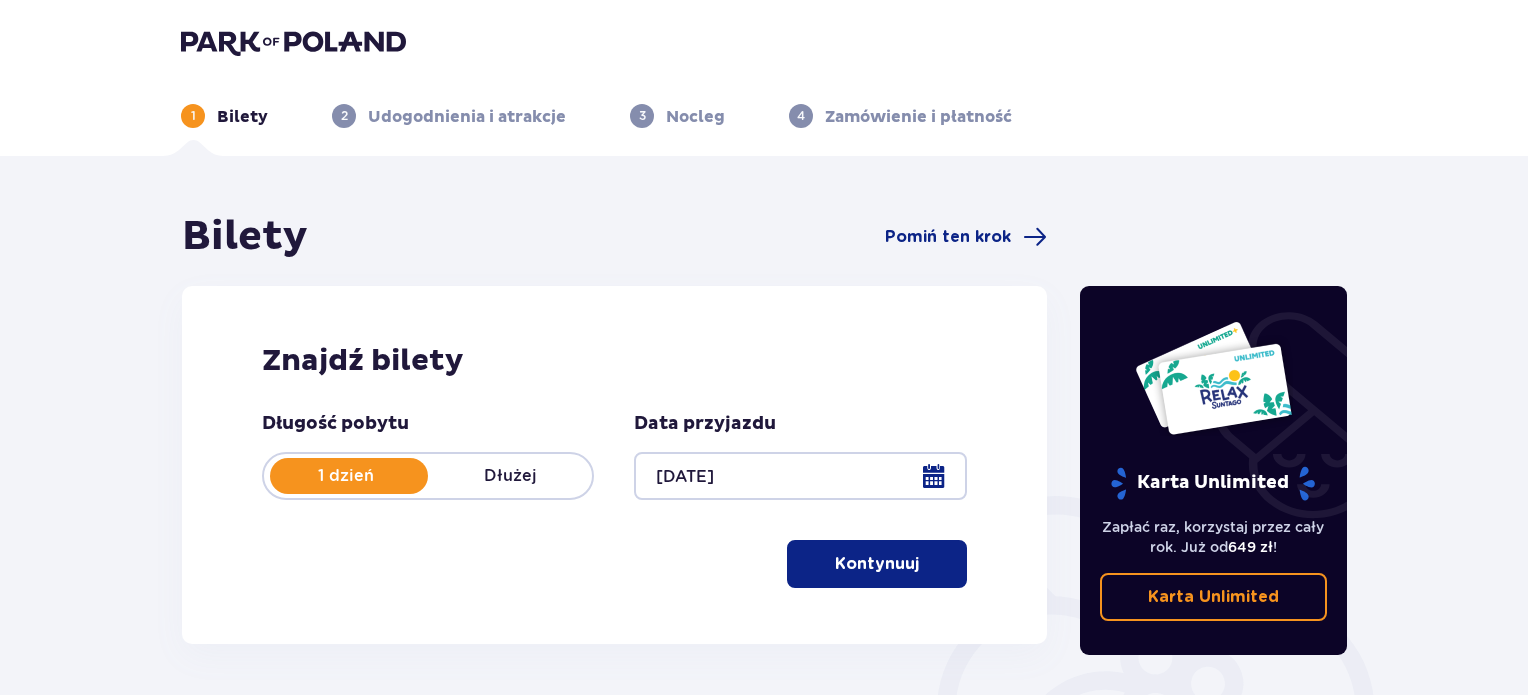 click on "Kontynuuj" at bounding box center (877, 564) 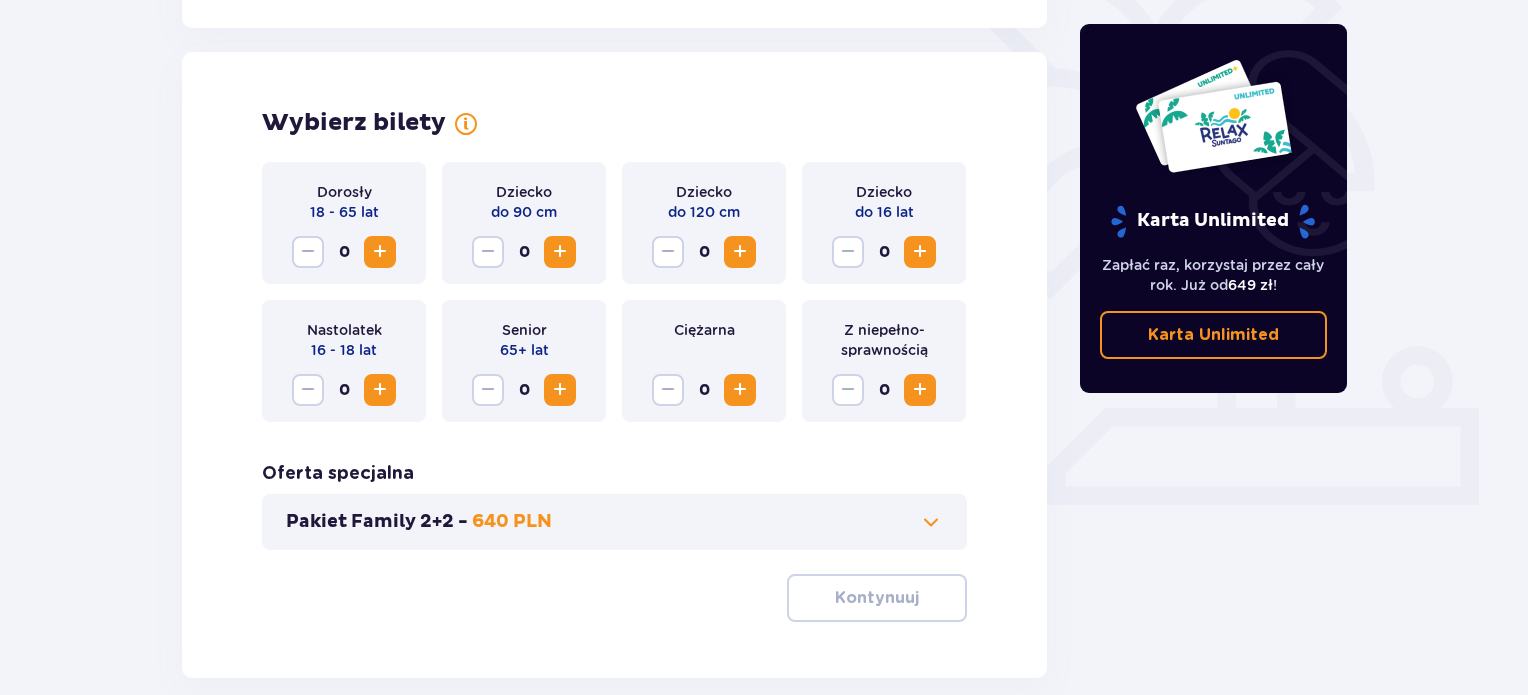 scroll, scrollTop: 560, scrollLeft: 0, axis: vertical 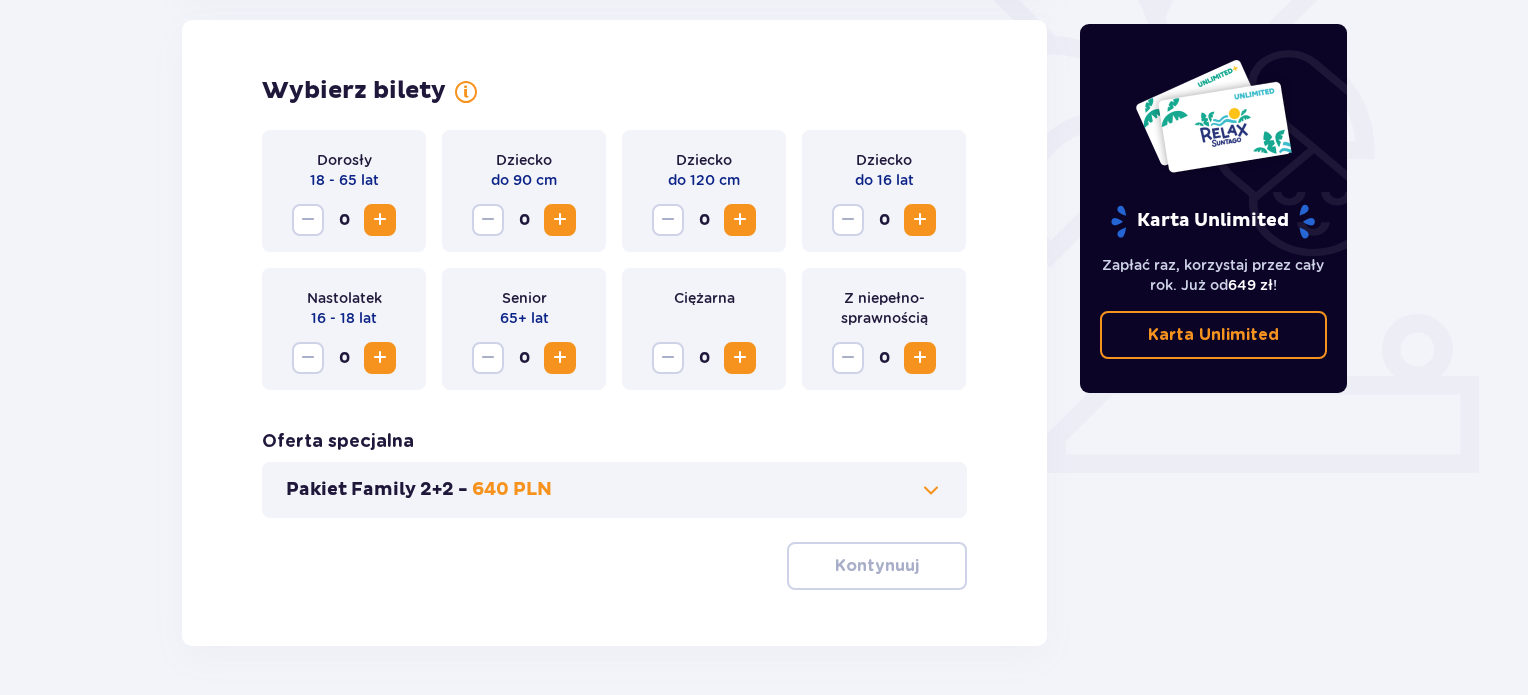 click at bounding box center (920, 220) 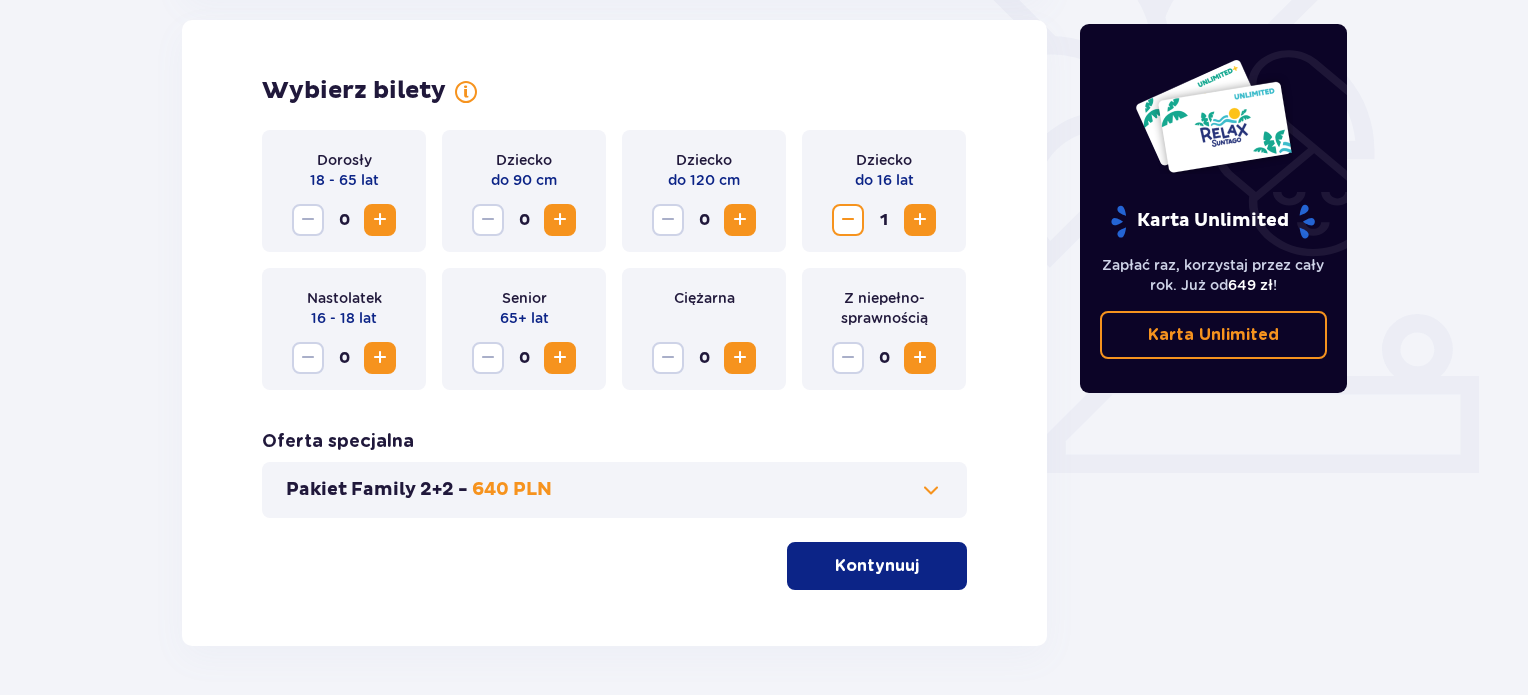click at bounding box center [931, 490] 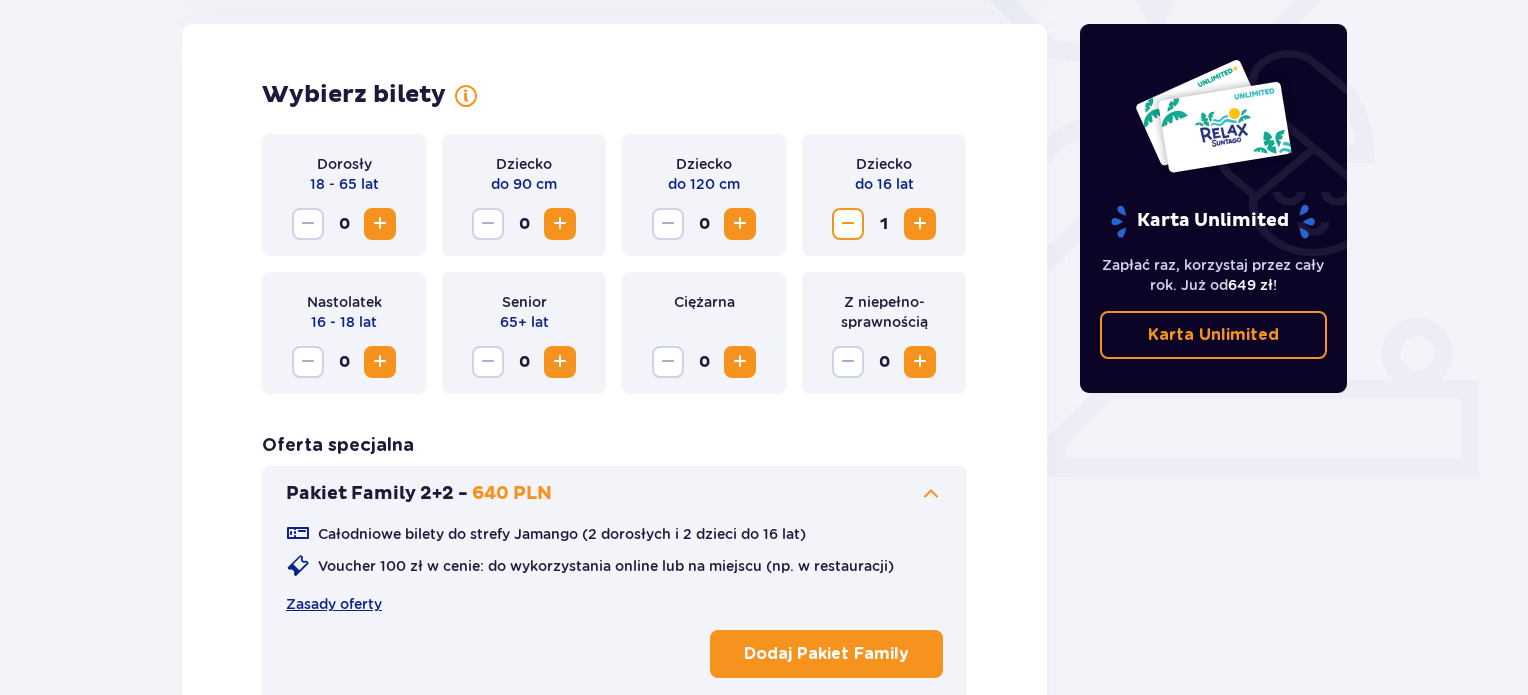 scroll, scrollTop: 656, scrollLeft: 0, axis: vertical 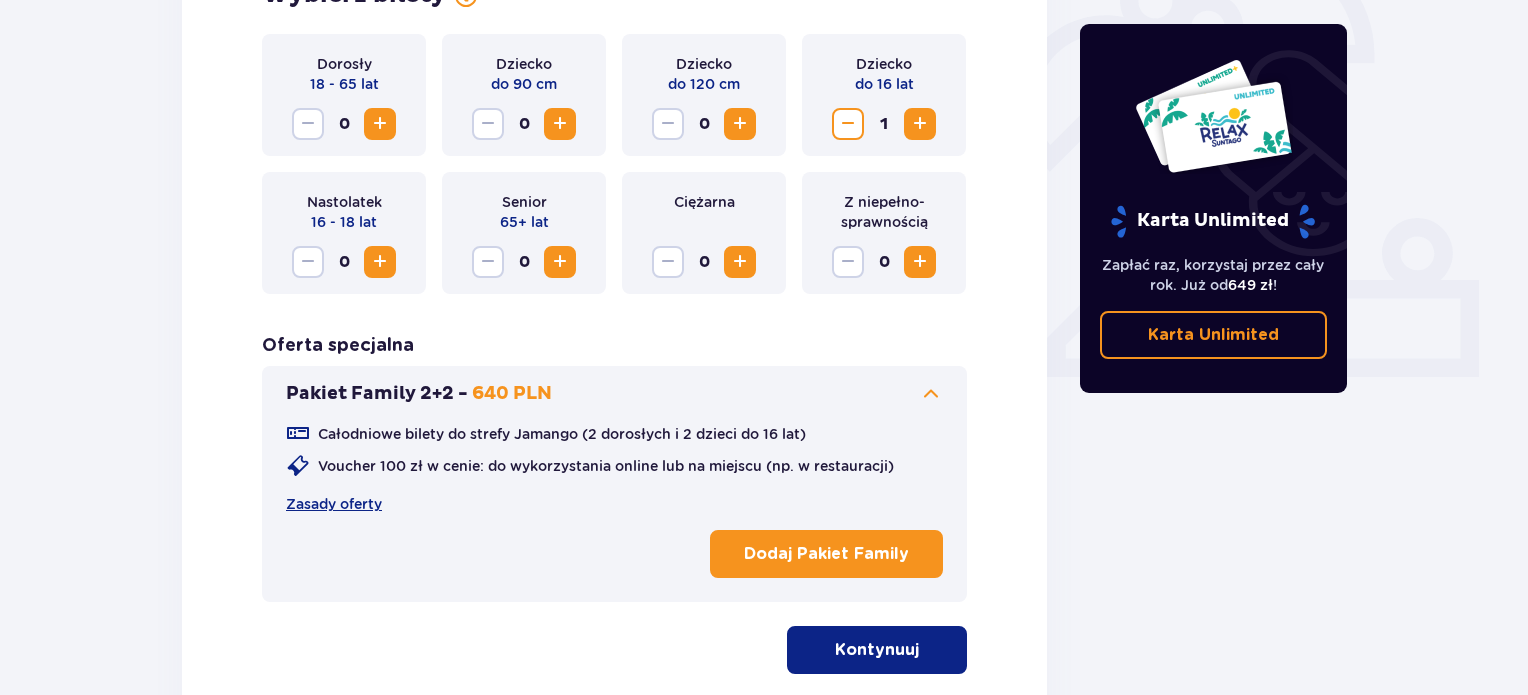 click on "Dodaj Pakiet Family" at bounding box center [826, 554] 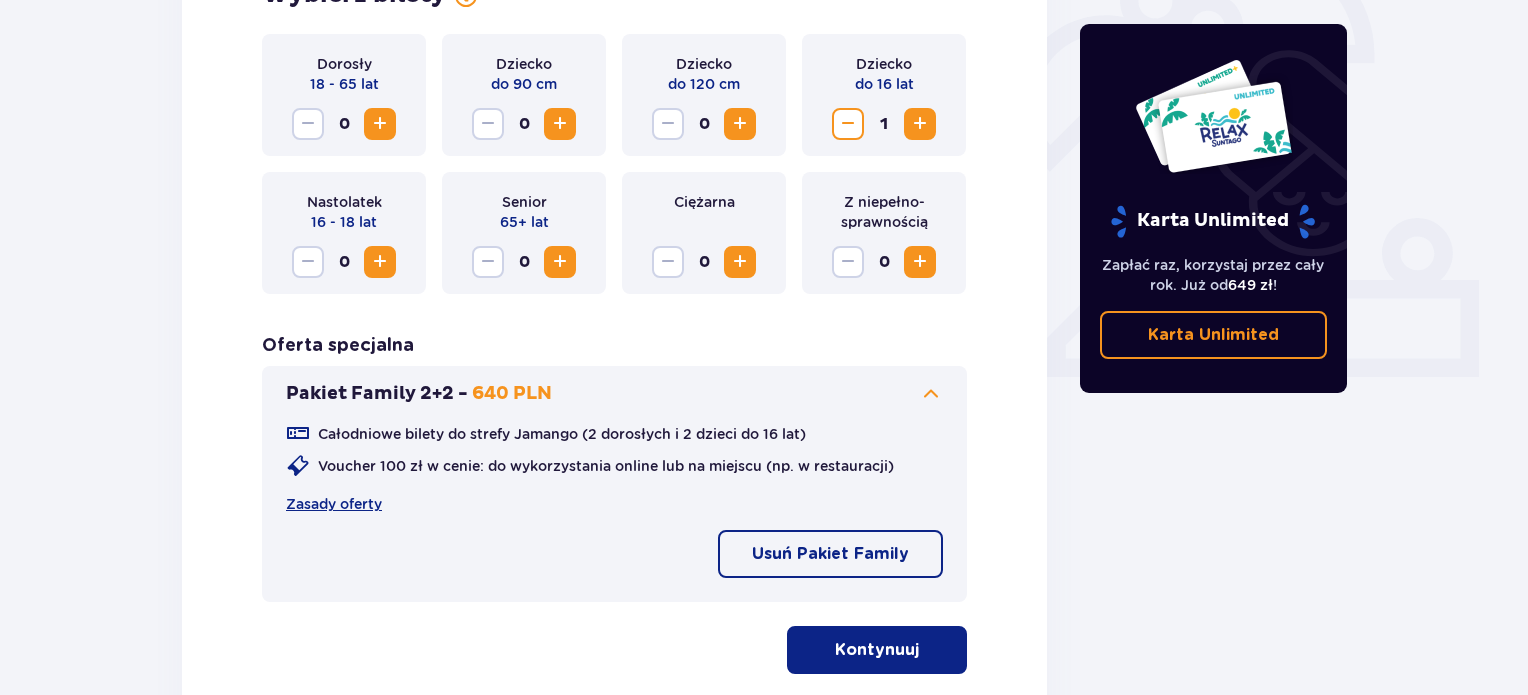 click on "Kontynuuj" at bounding box center (877, 650) 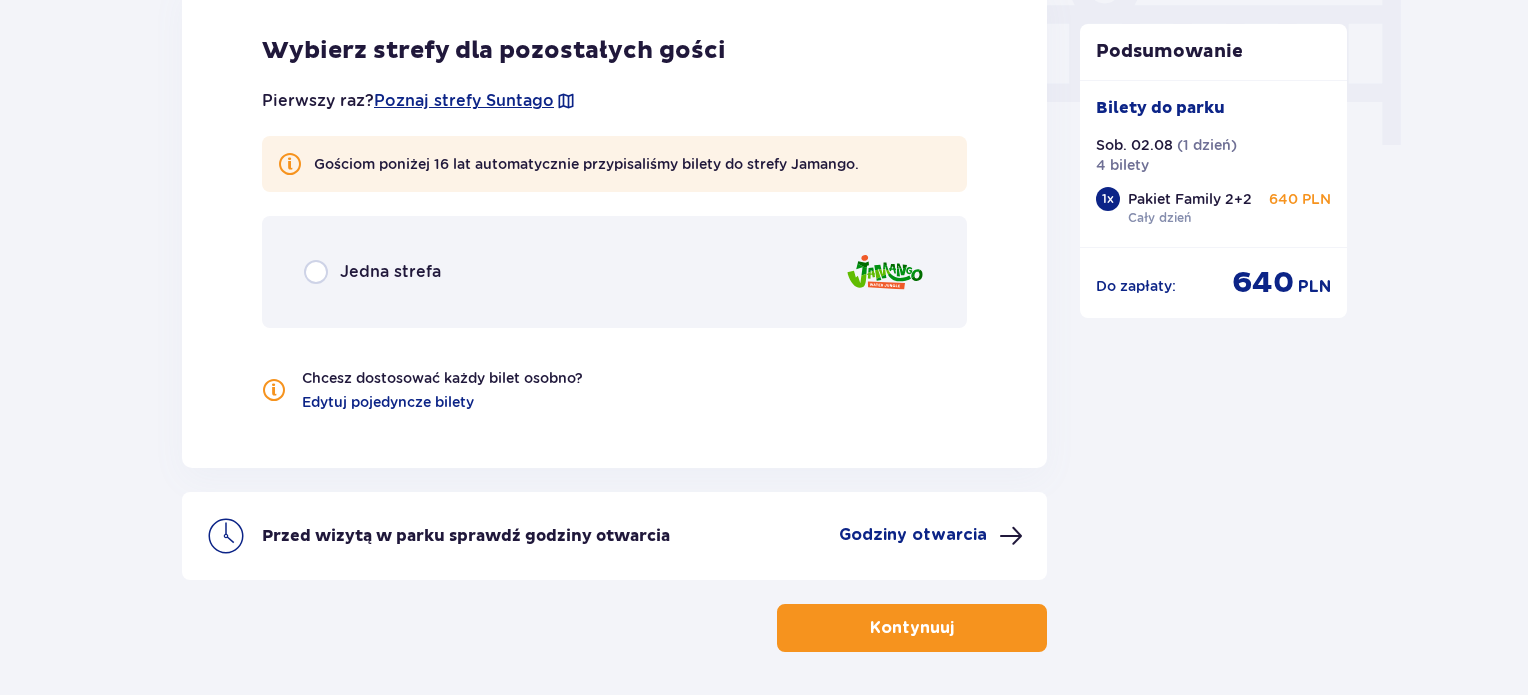 scroll, scrollTop: 2013, scrollLeft: 0, axis: vertical 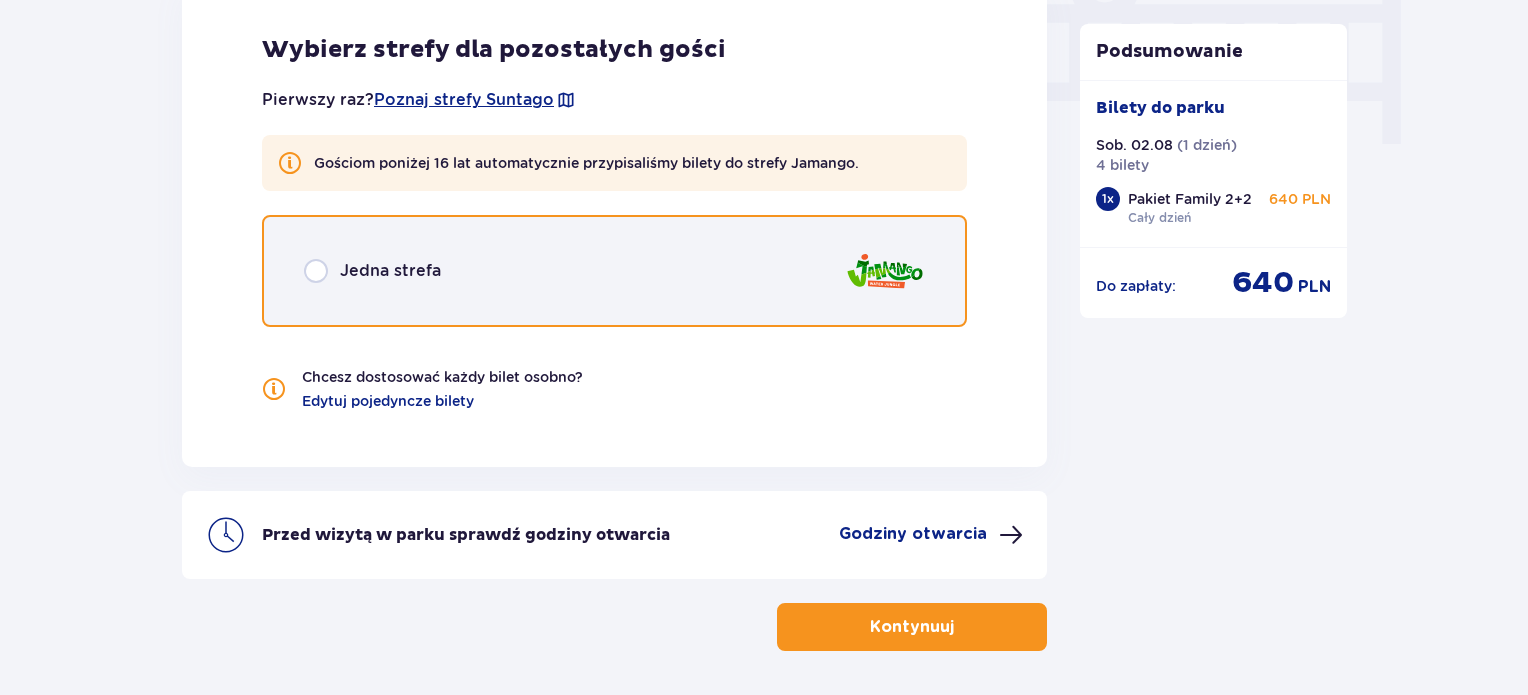 click at bounding box center [316, 271] 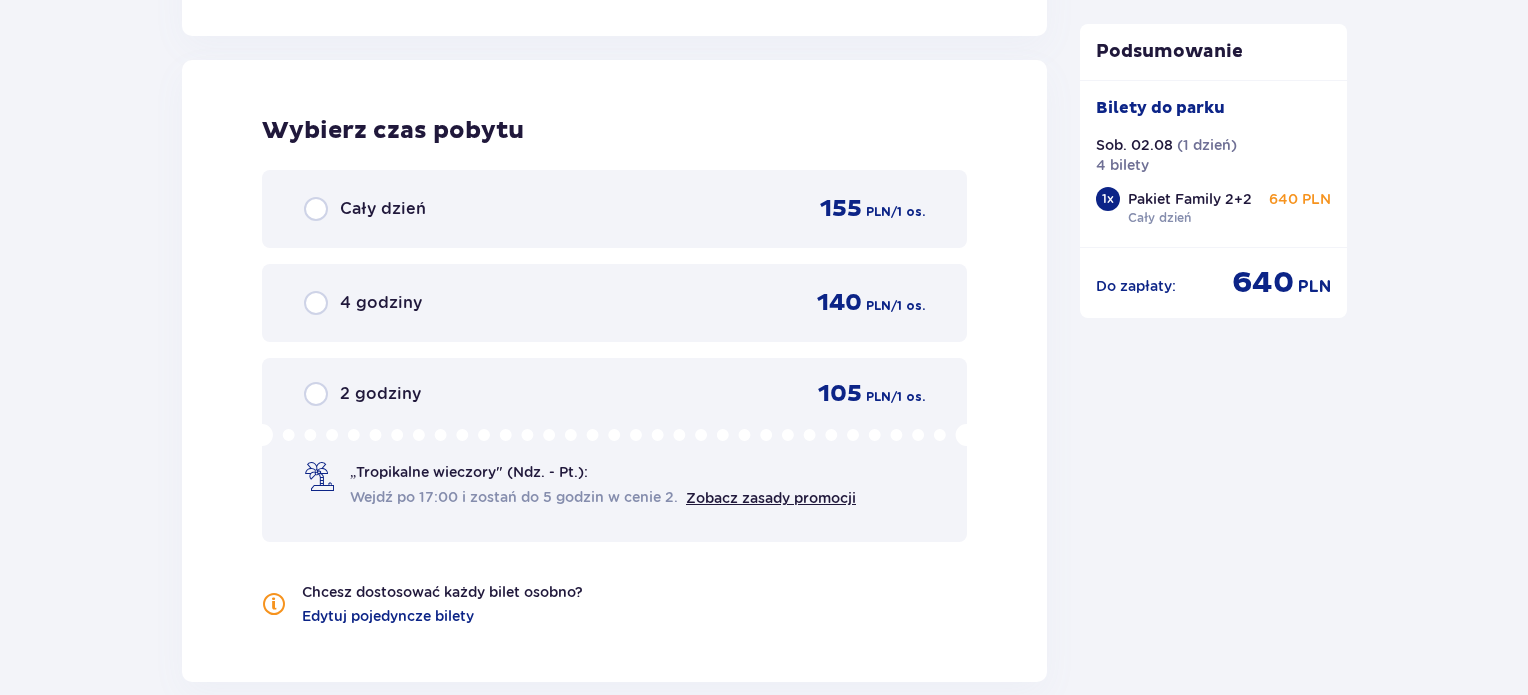 scroll, scrollTop: 2452, scrollLeft: 0, axis: vertical 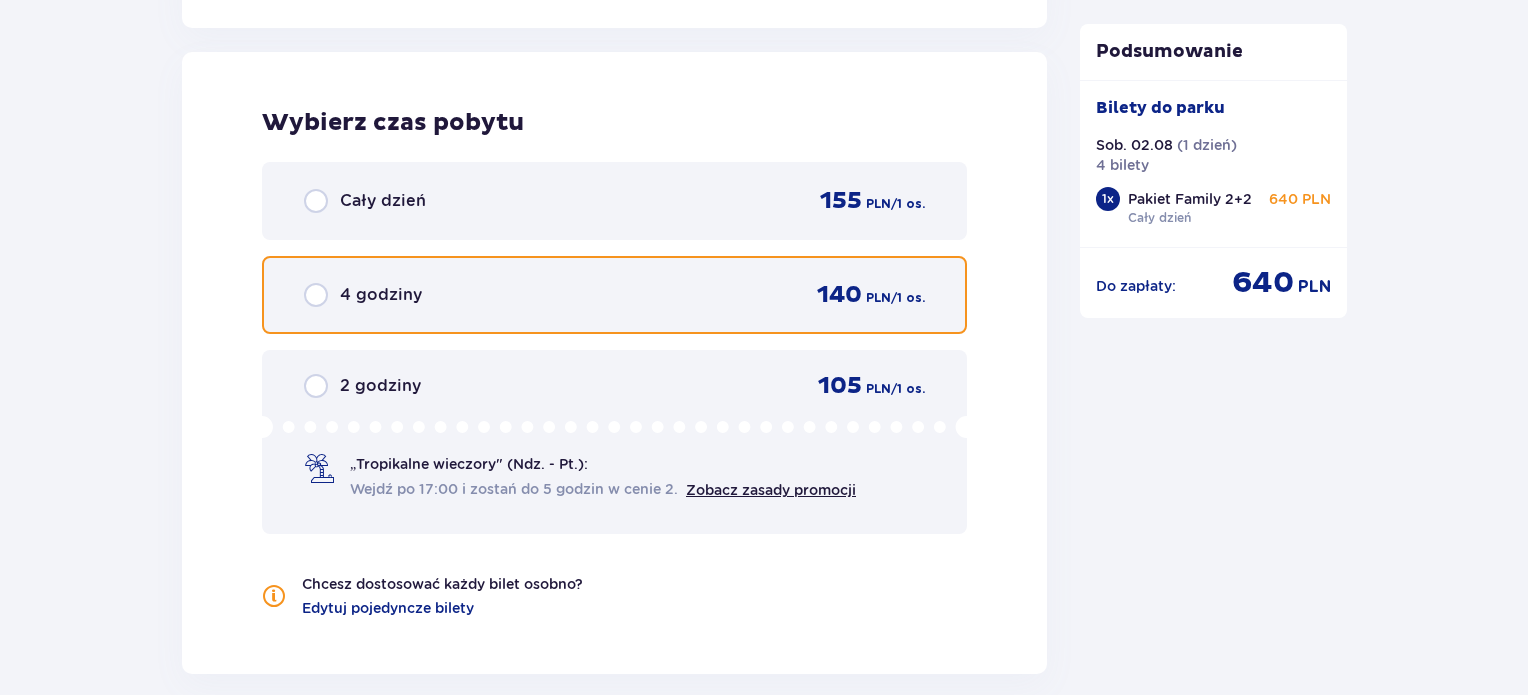 click at bounding box center (316, 295) 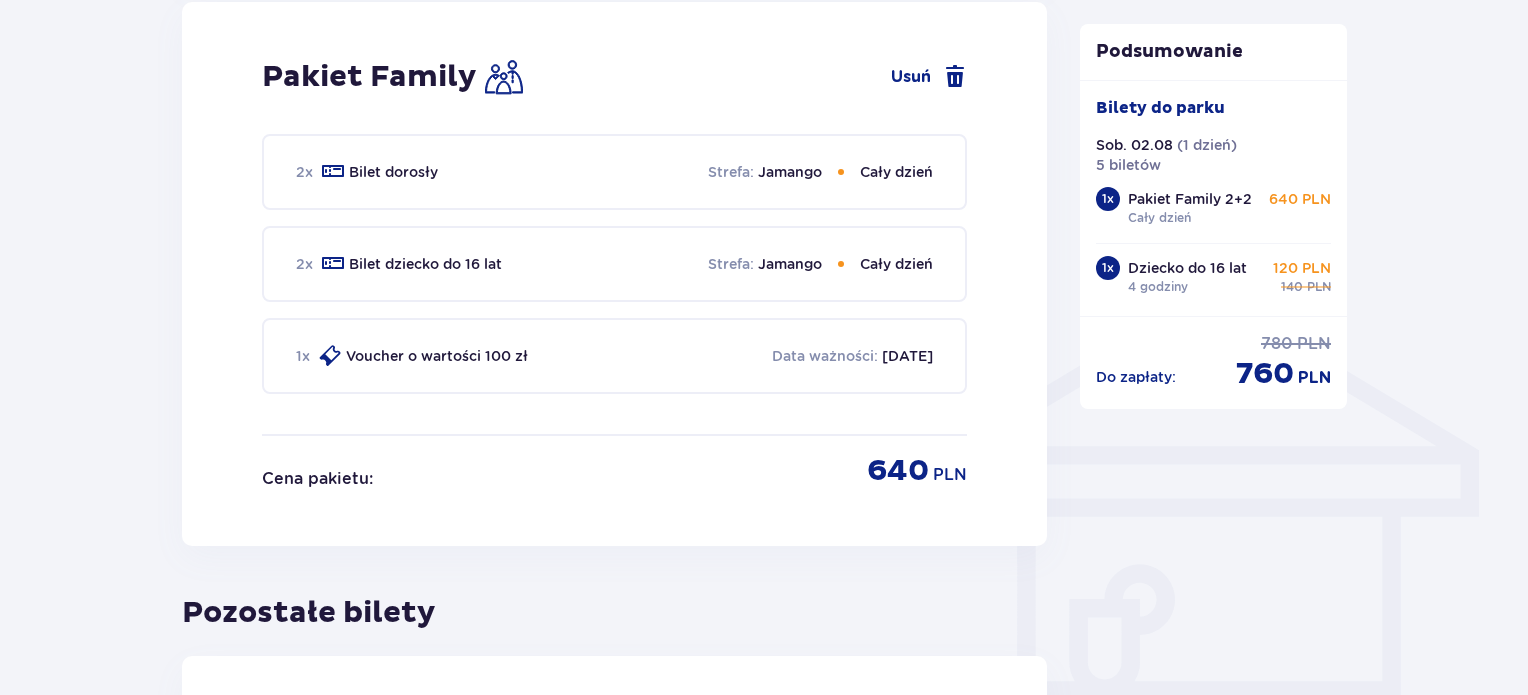 scroll, scrollTop: 1229, scrollLeft: 0, axis: vertical 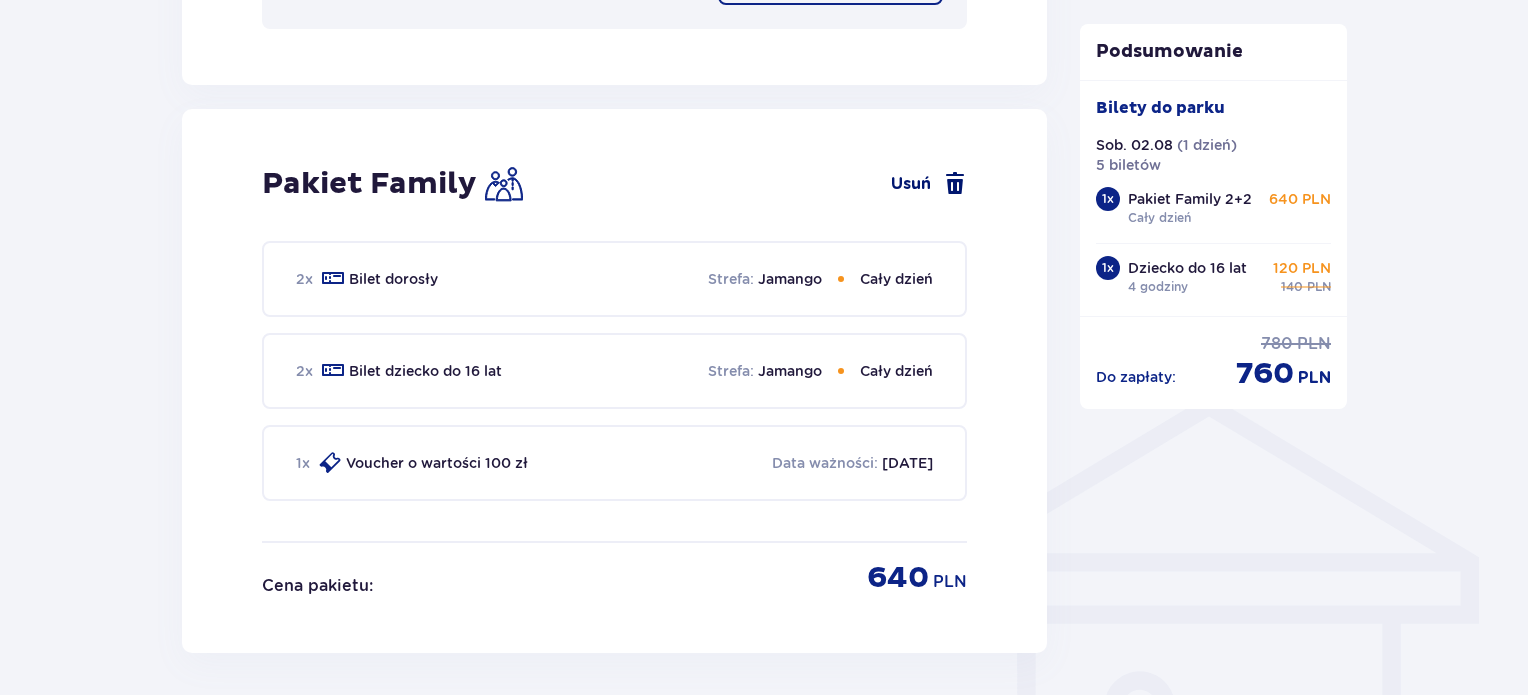 click on "Usuń" at bounding box center (929, 184) 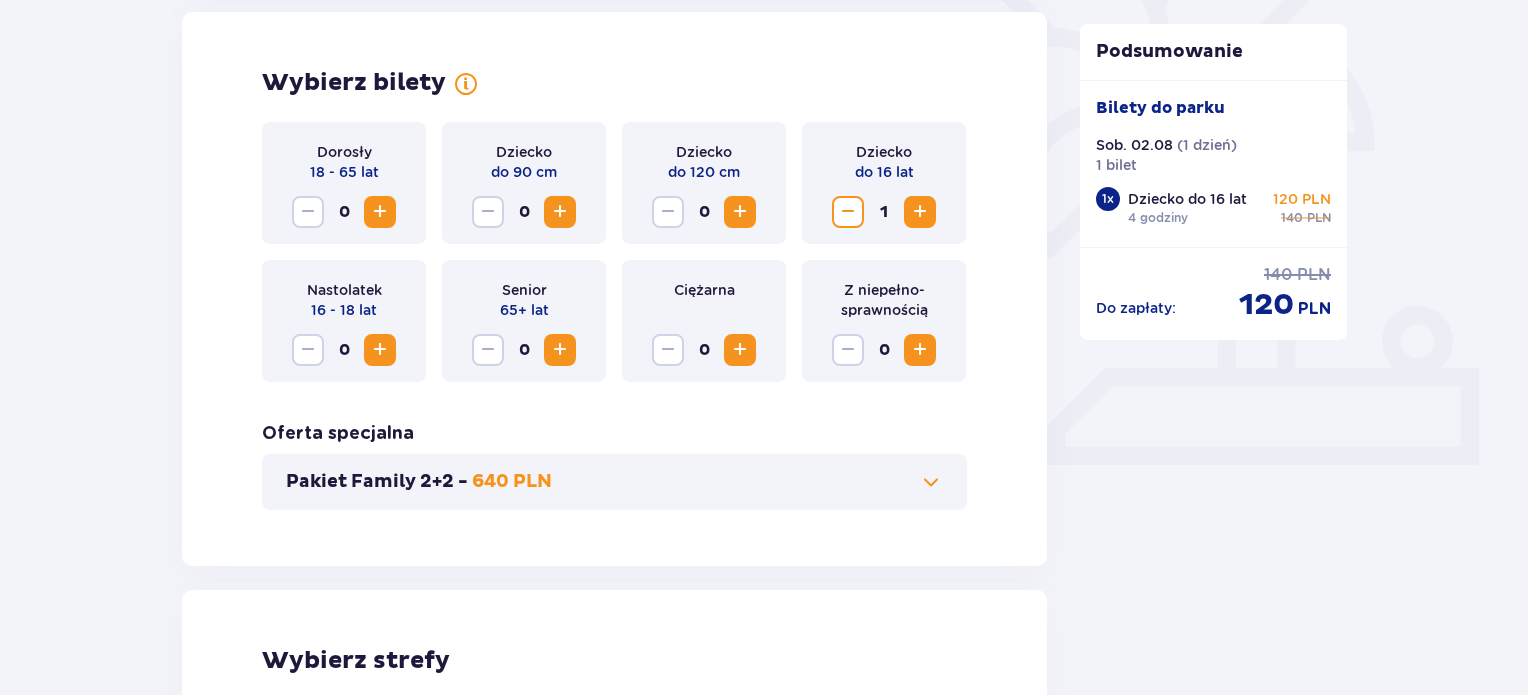 scroll, scrollTop: 556, scrollLeft: 0, axis: vertical 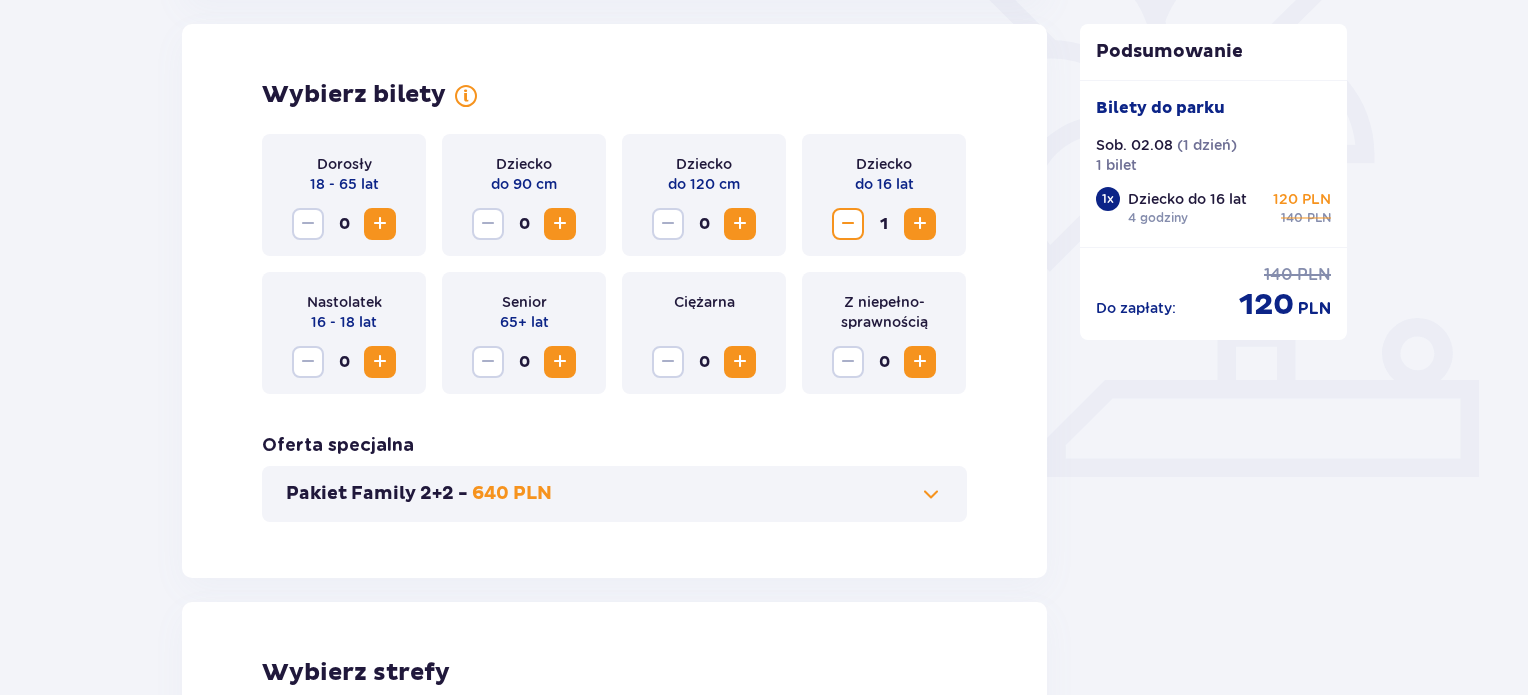 click at bounding box center [380, 224] 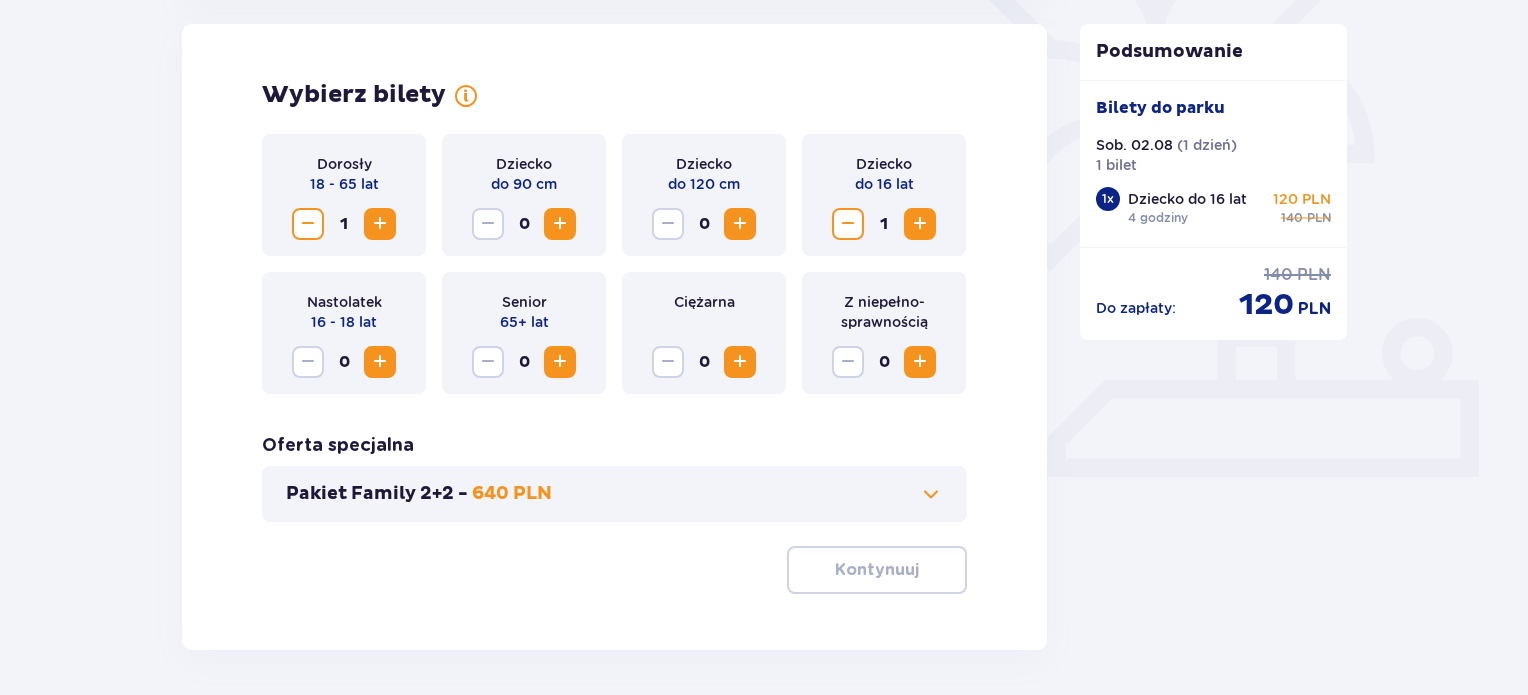 click at bounding box center [380, 224] 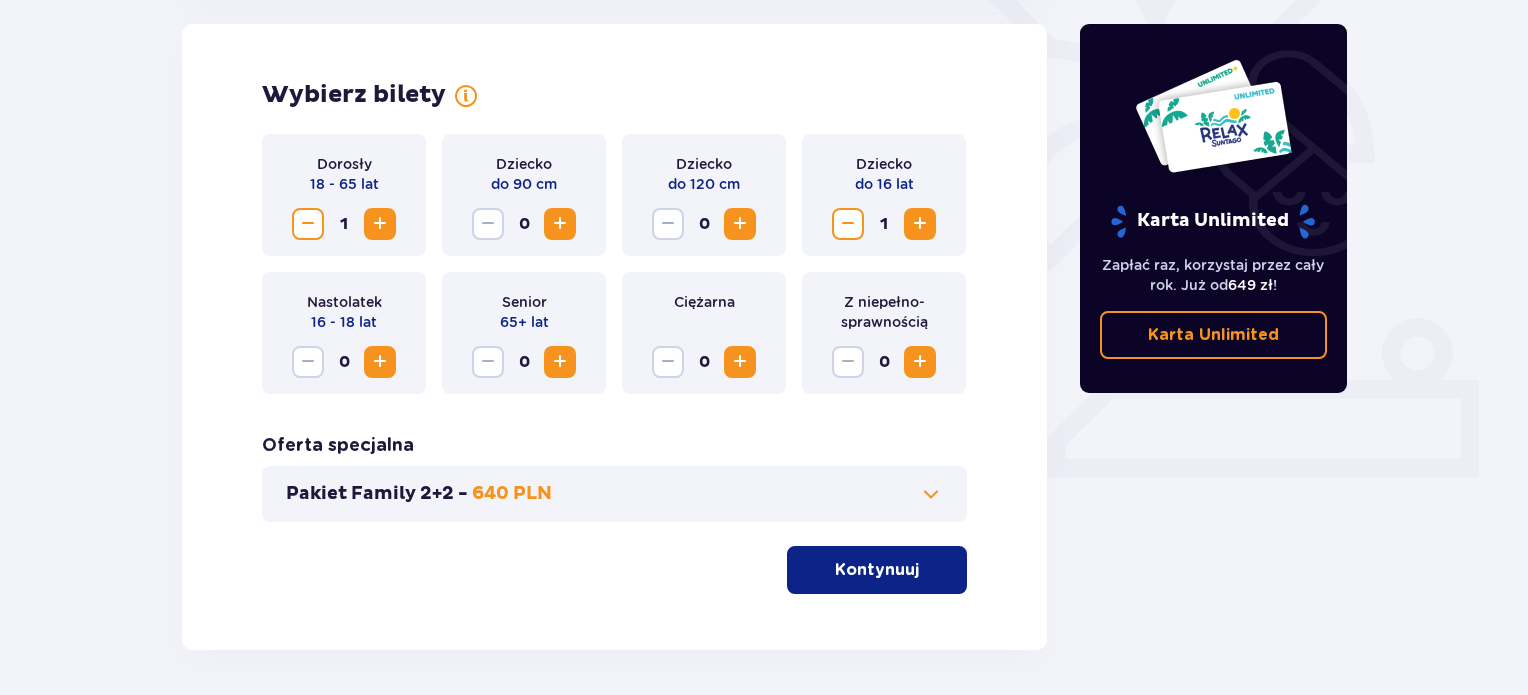 click at bounding box center (380, 224) 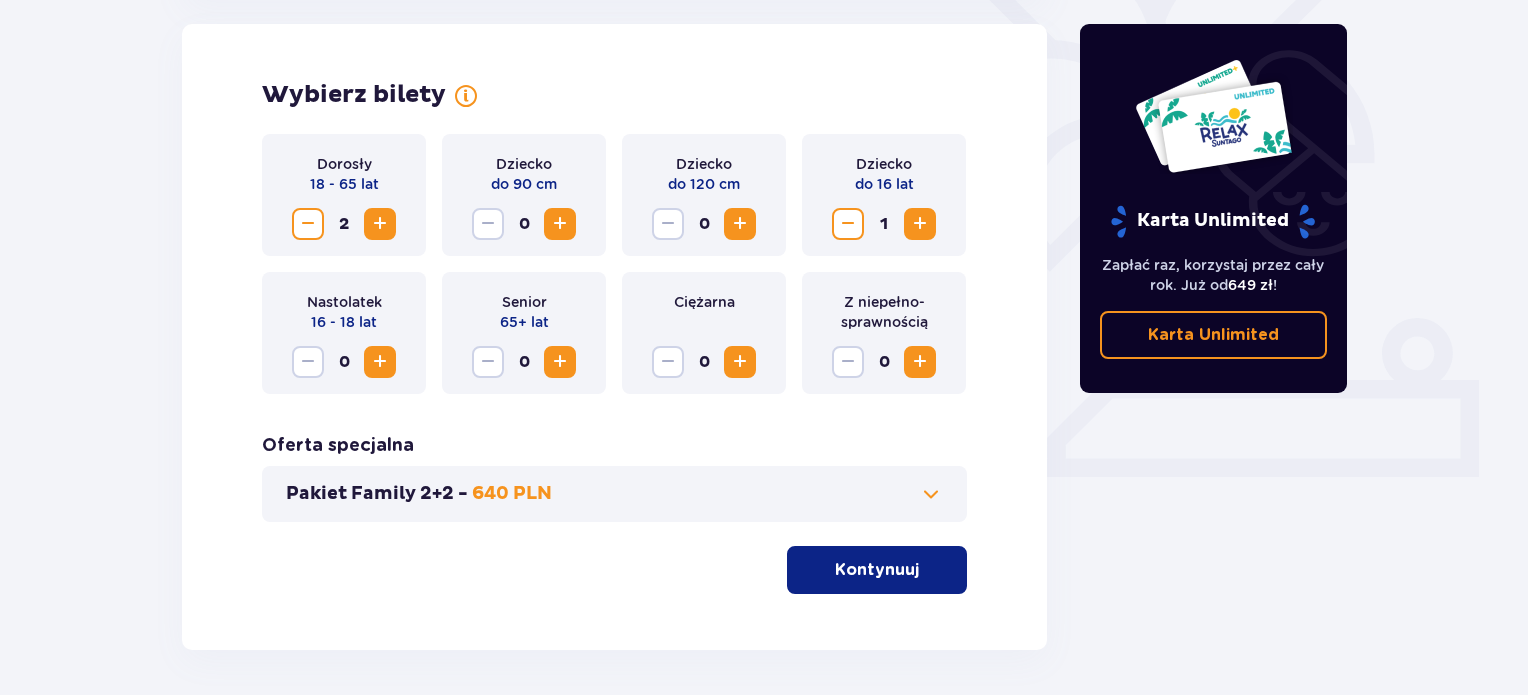 click at bounding box center [920, 224] 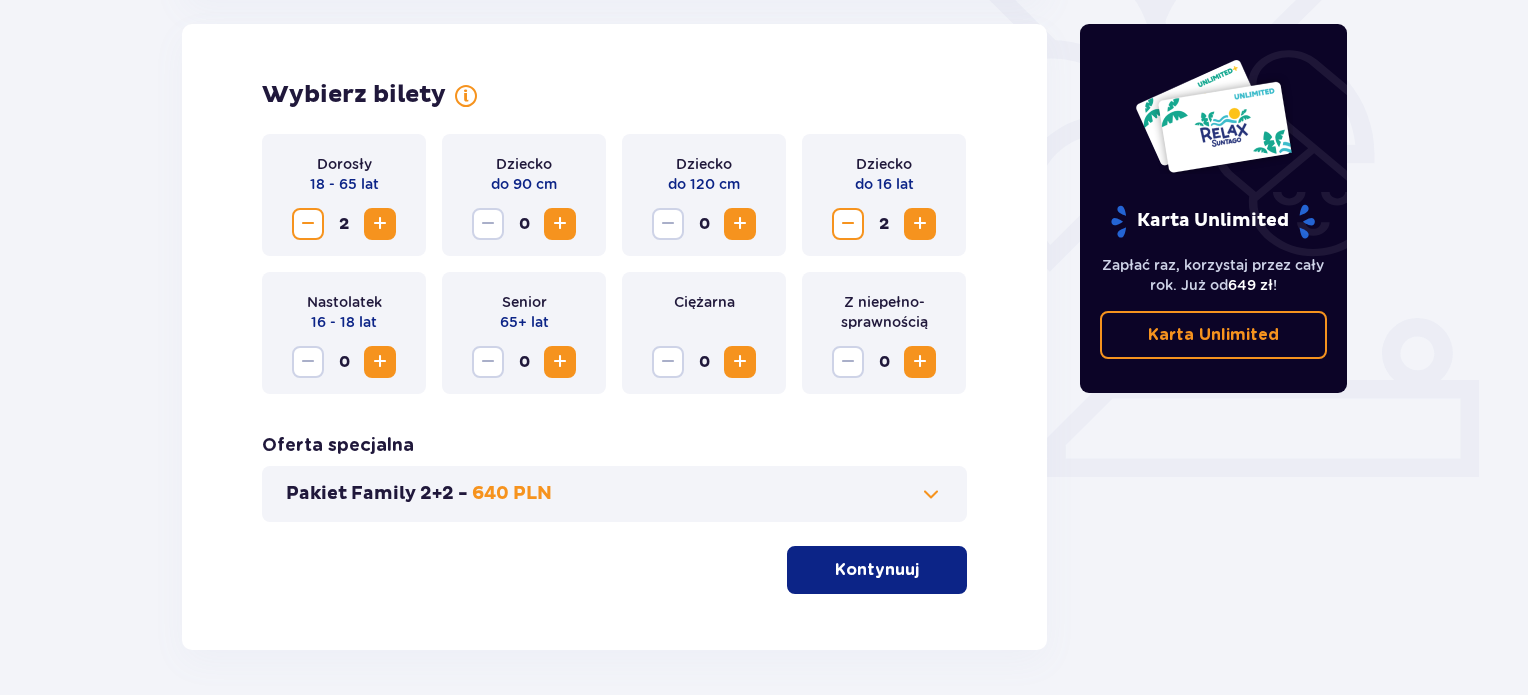 click at bounding box center (920, 224) 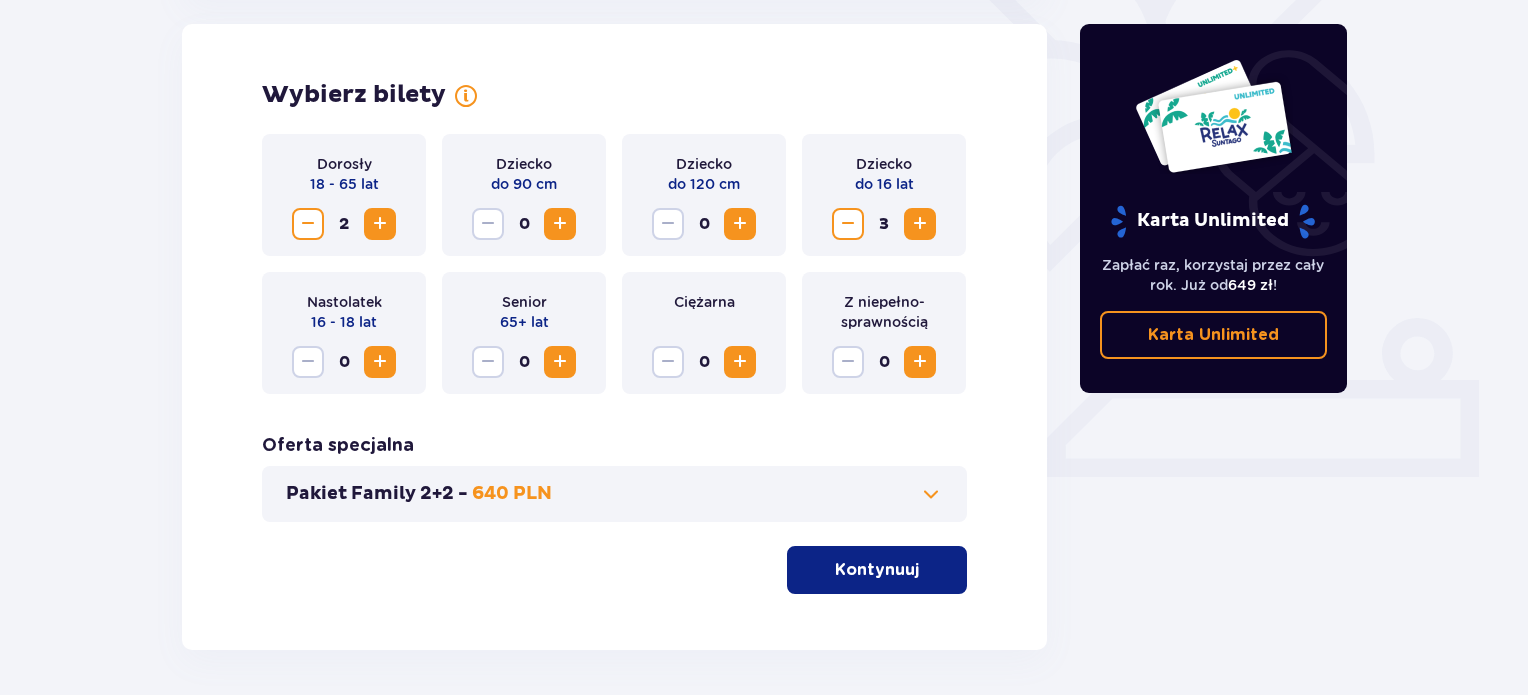 click at bounding box center [920, 224] 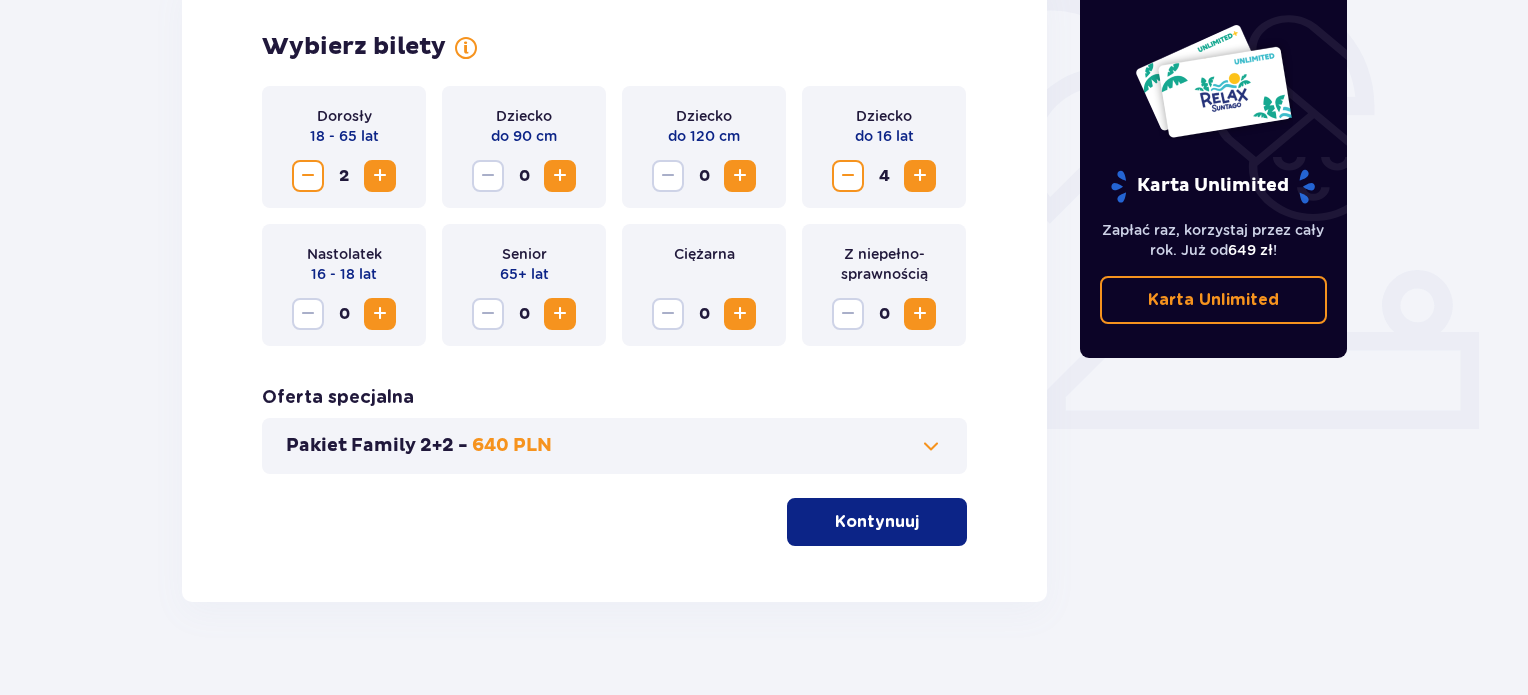scroll, scrollTop: 631, scrollLeft: 0, axis: vertical 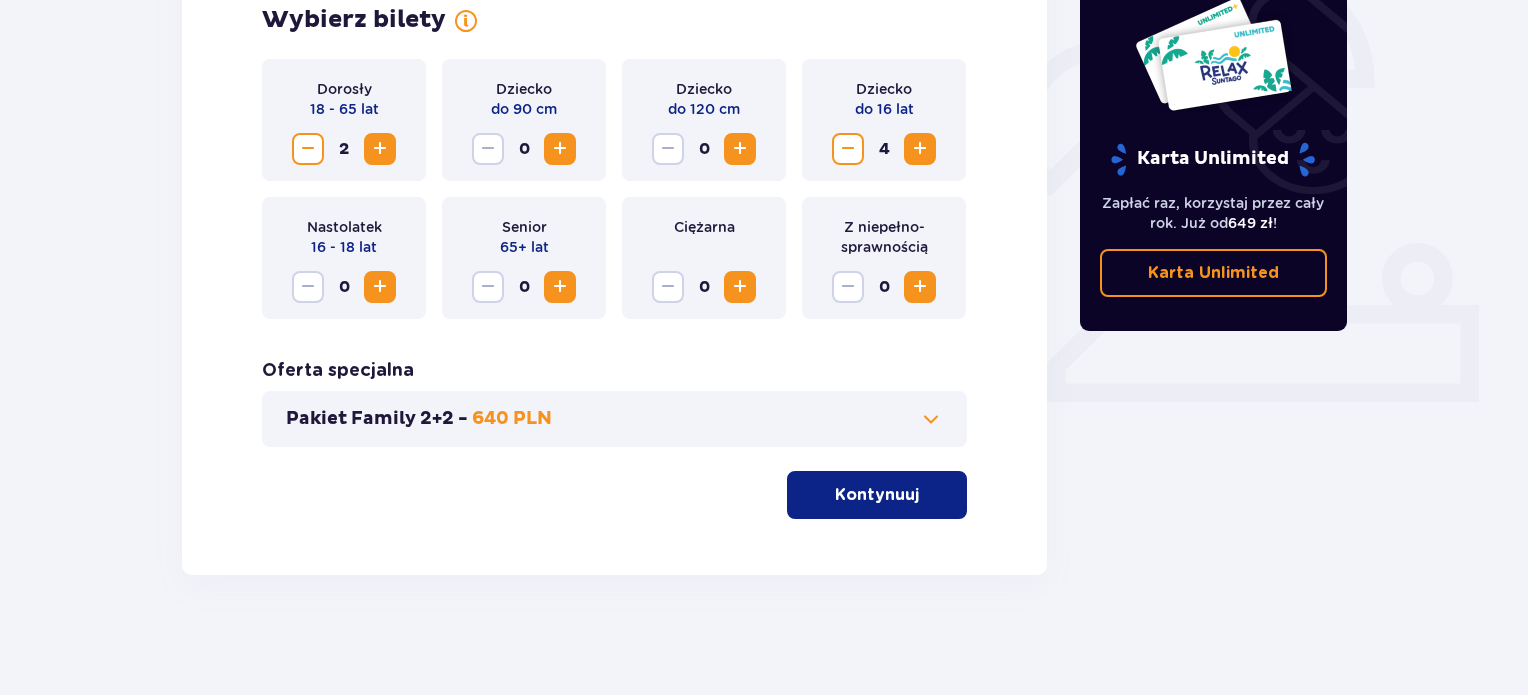 click on "Kontynuuj" at bounding box center [877, 495] 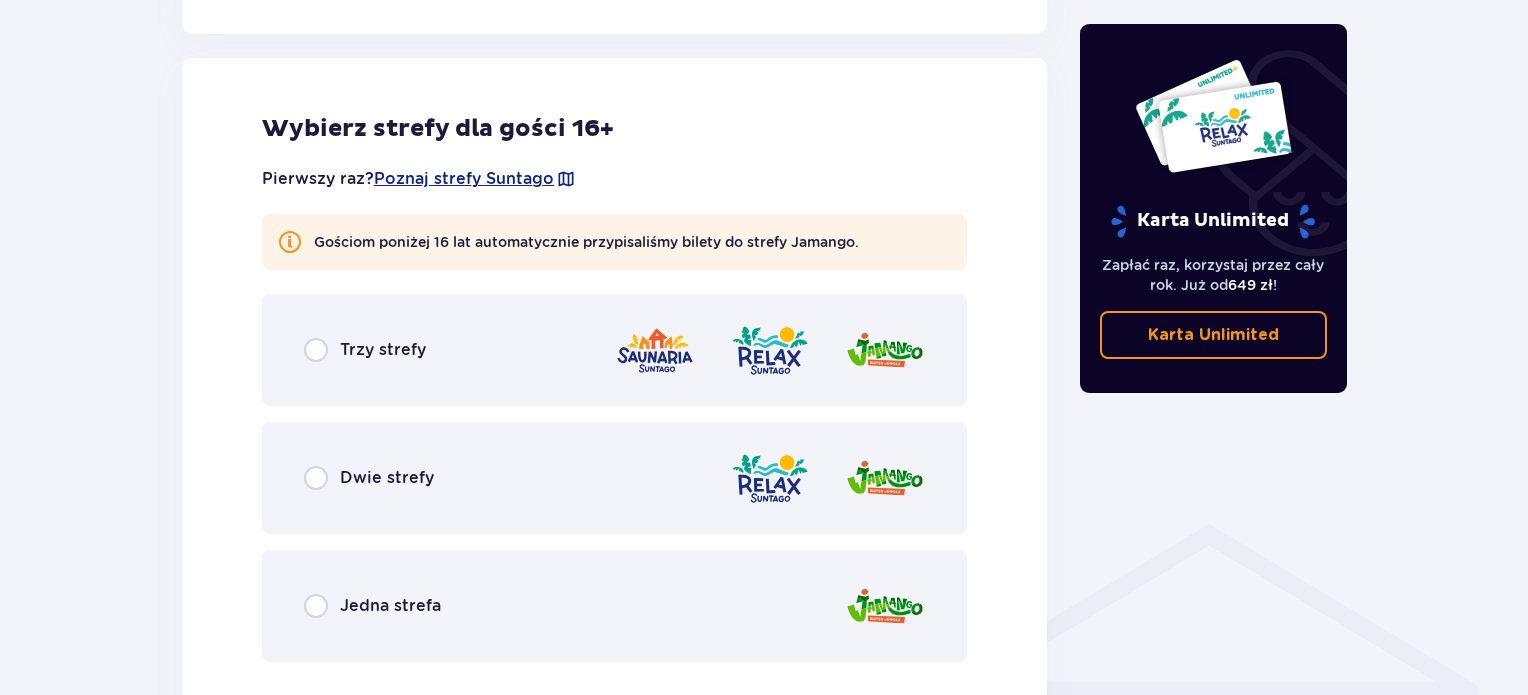 scroll, scrollTop: 1109, scrollLeft: 0, axis: vertical 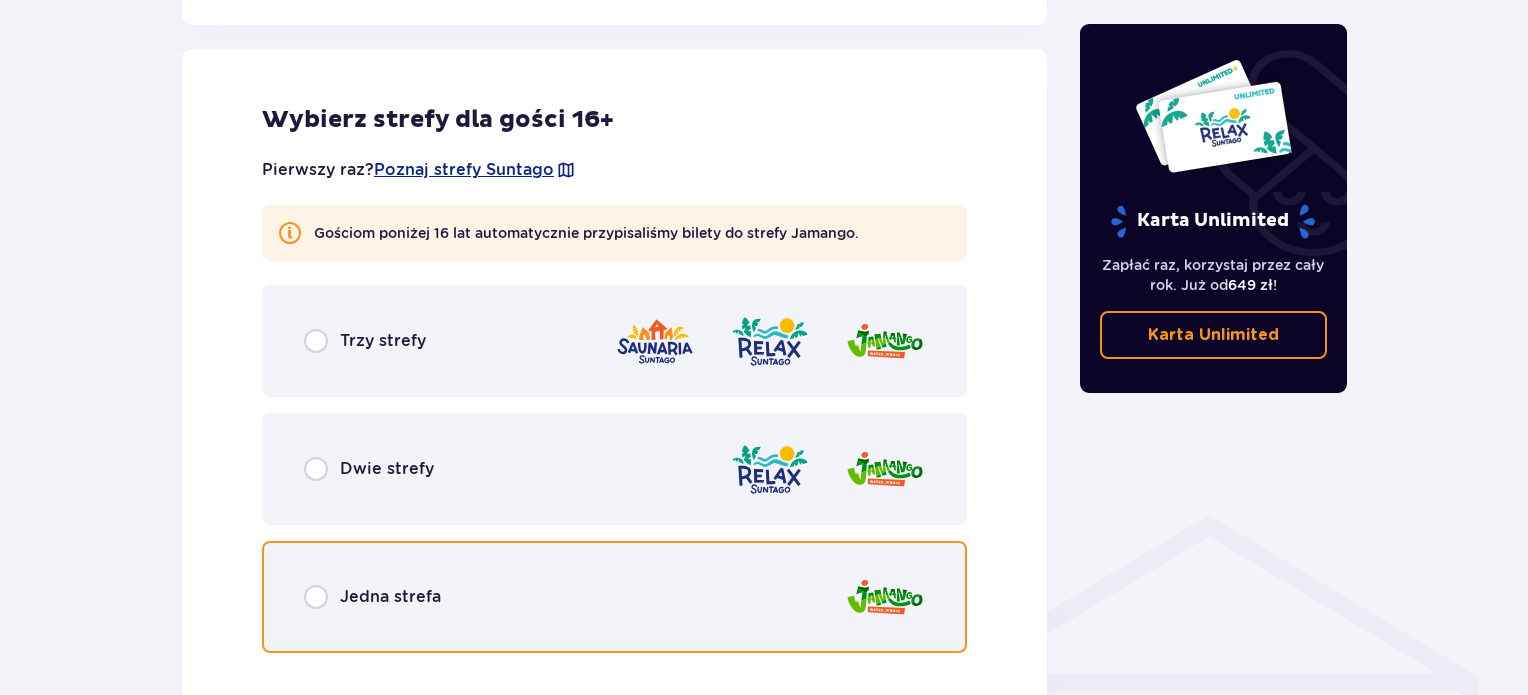 click at bounding box center [316, 597] 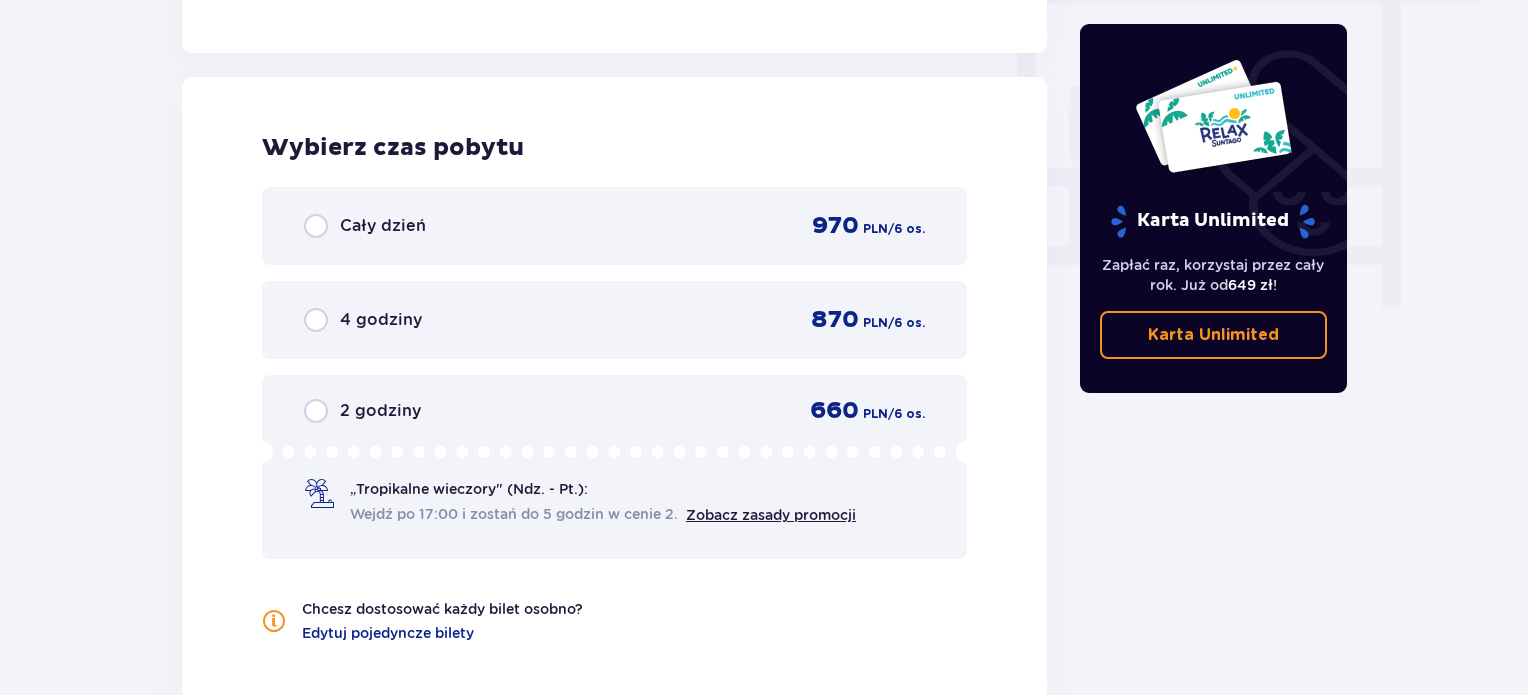 scroll, scrollTop: 1877, scrollLeft: 0, axis: vertical 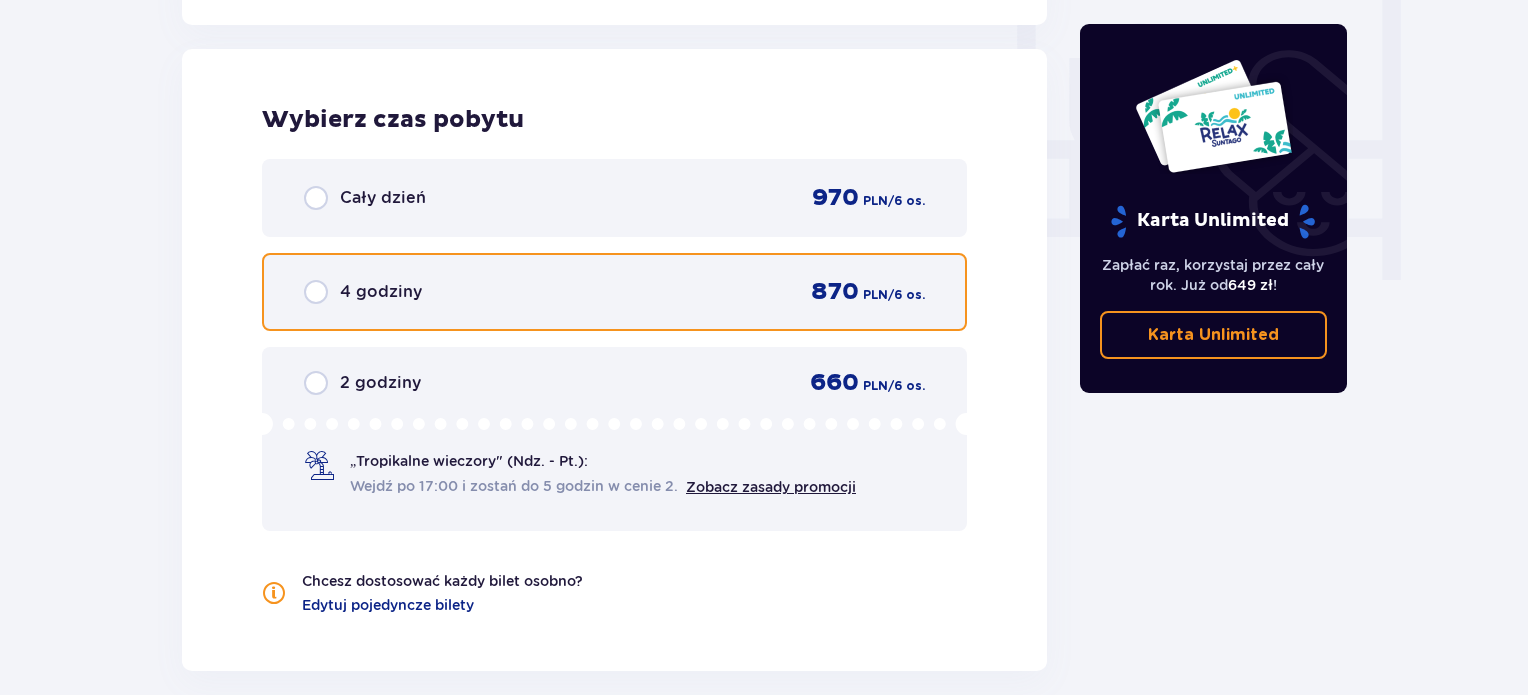 click at bounding box center [316, 292] 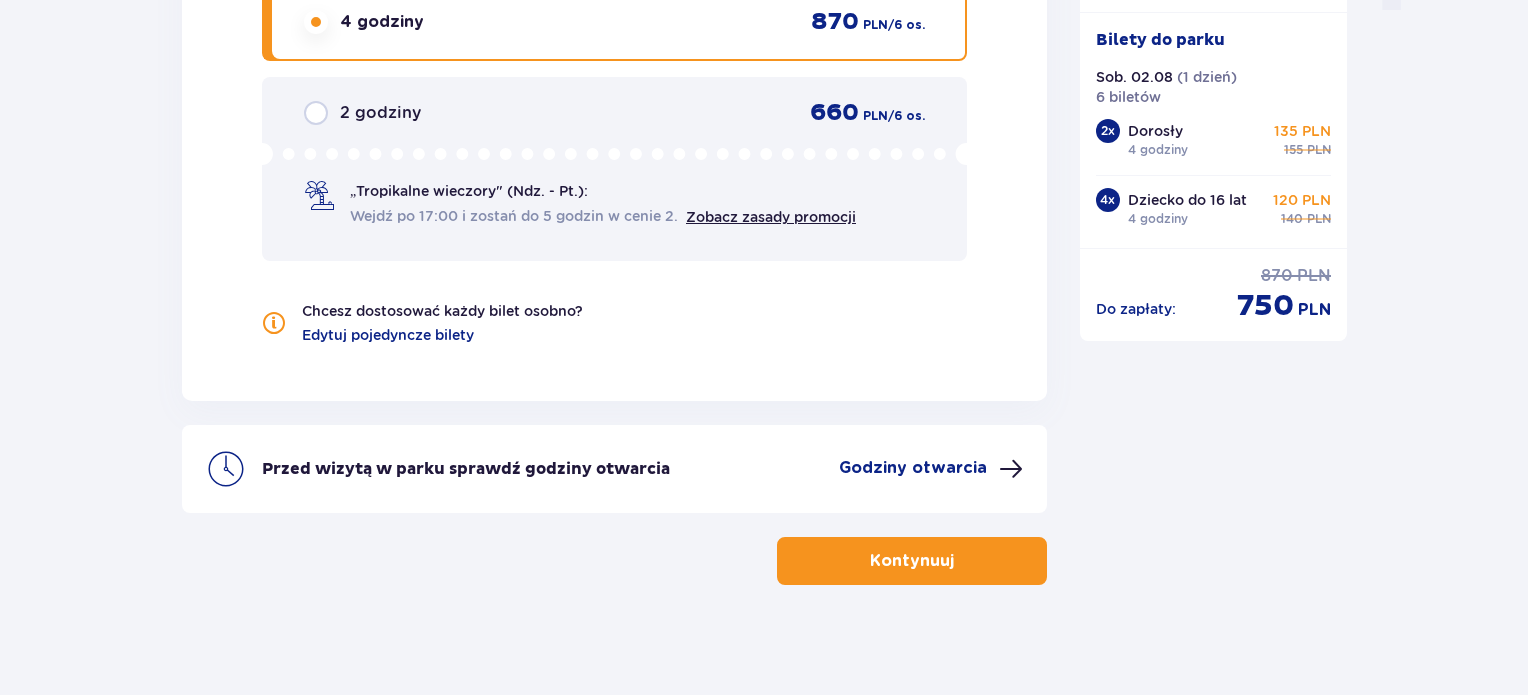scroll, scrollTop: 2154, scrollLeft: 0, axis: vertical 